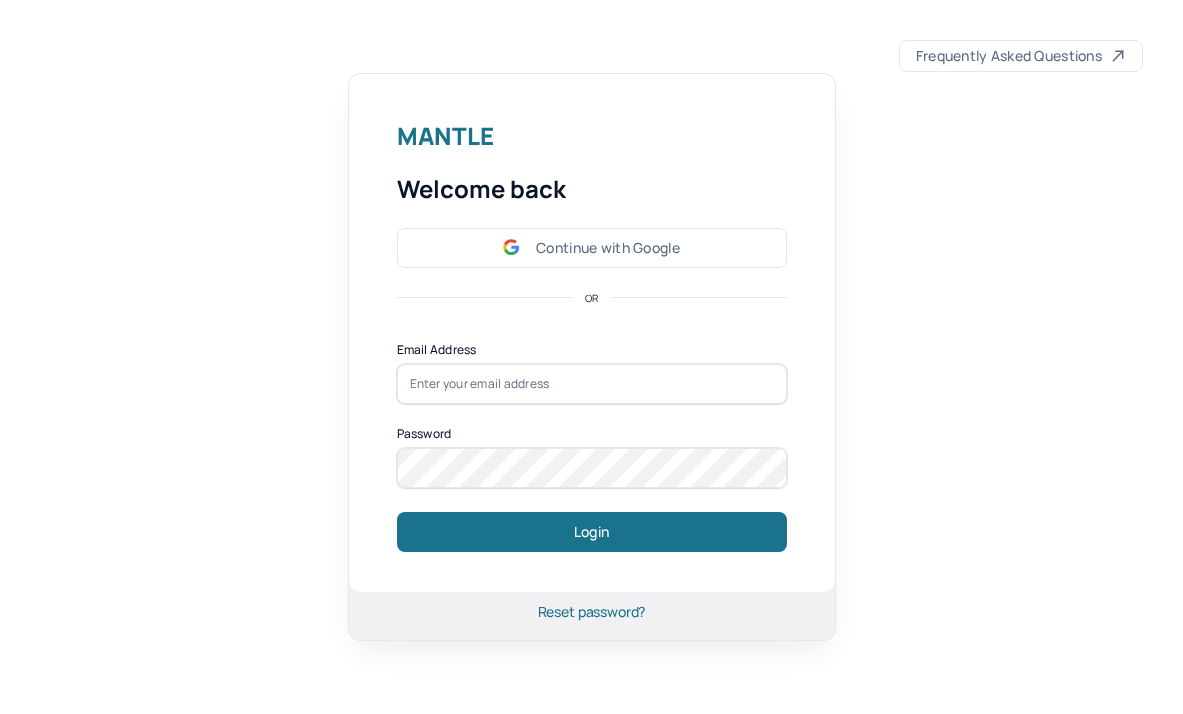 scroll, scrollTop: 0, scrollLeft: 0, axis: both 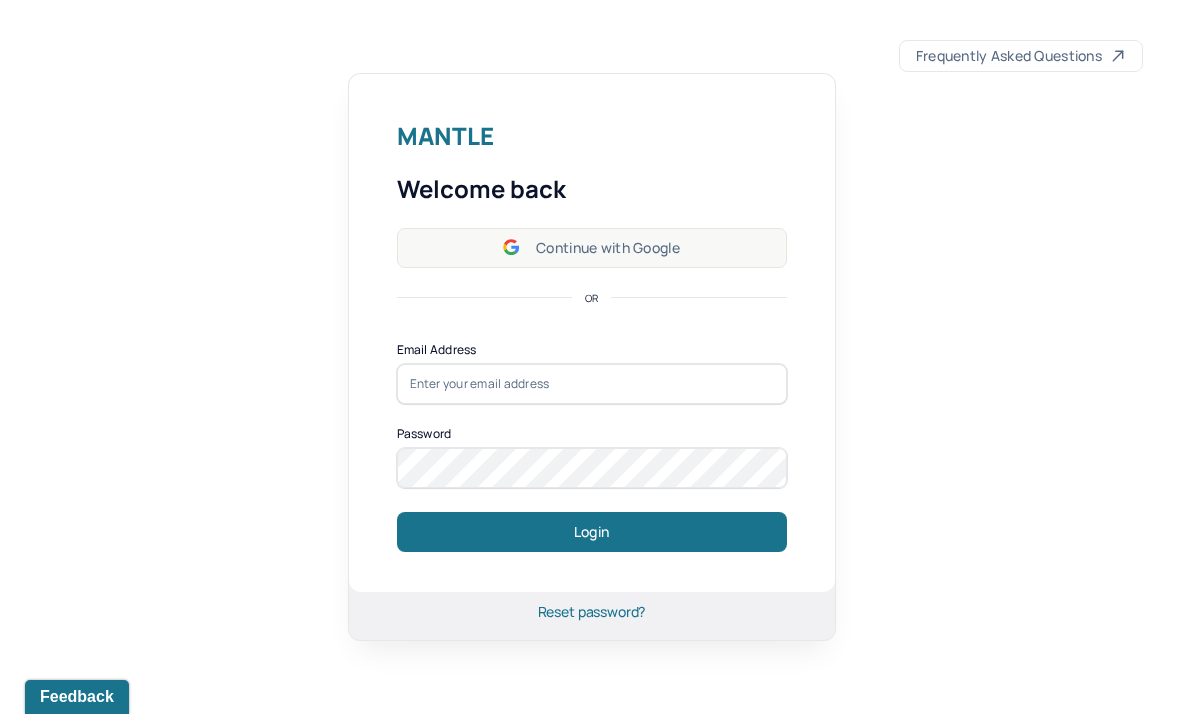 click on "Continue with Google" at bounding box center [592, 248] 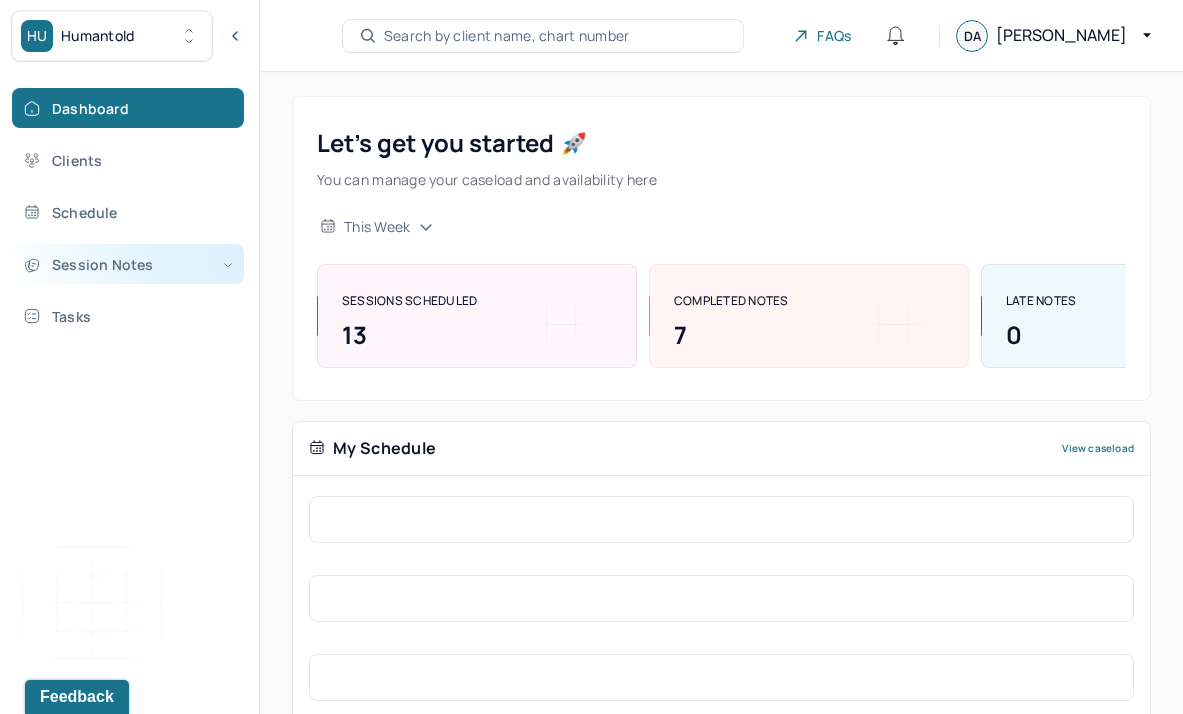 click on "Session Notes" at bounding box center (128, 264) 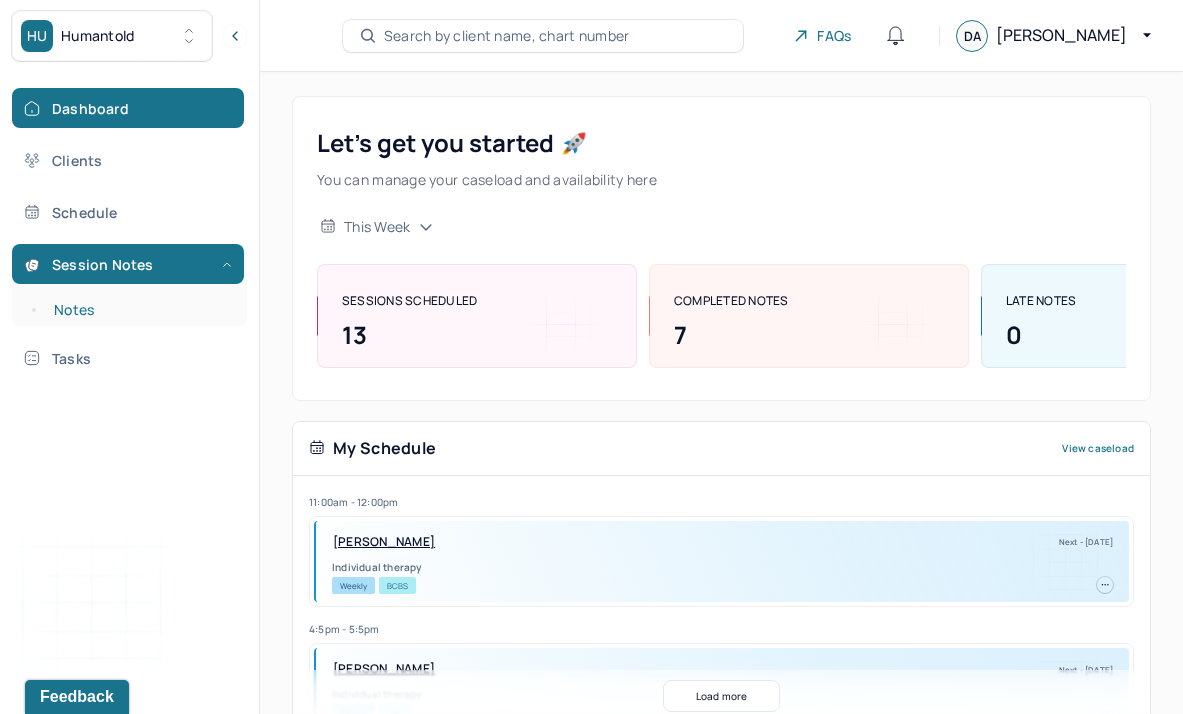 click on "Notes" at bounding box center [139, 310] 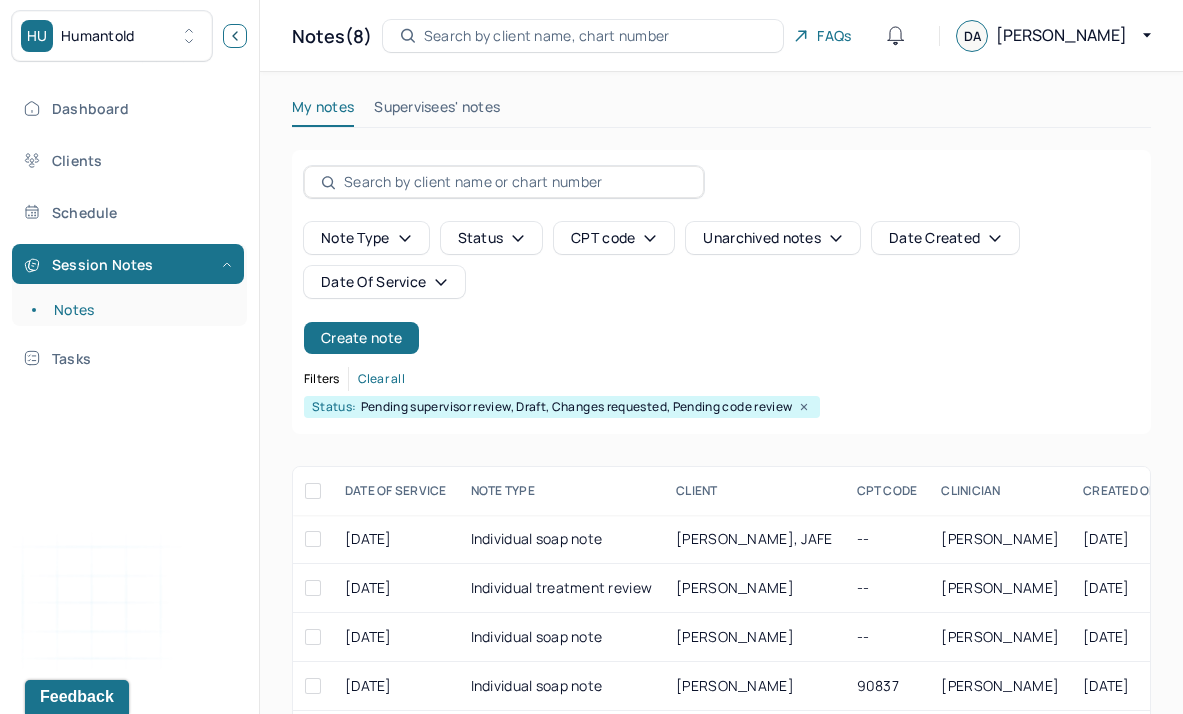 click at bounding box center (235, 36) 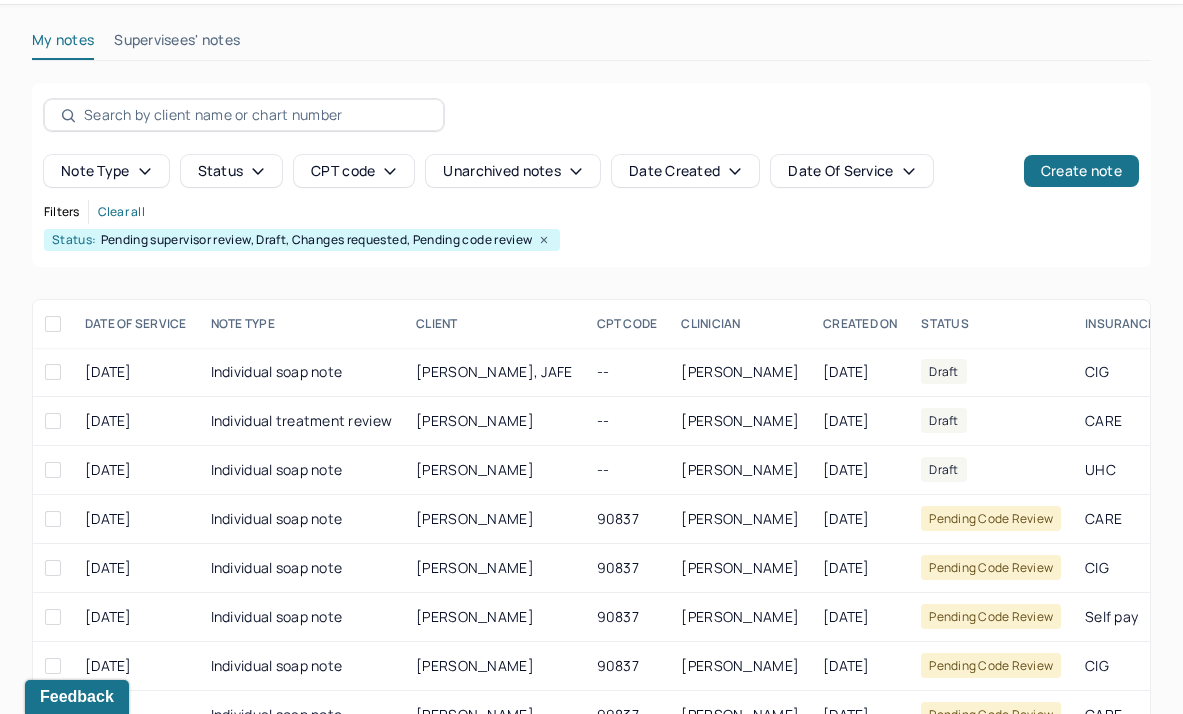 scroll, scrollTop: 119, scrollLeft: 0, axis: vertical 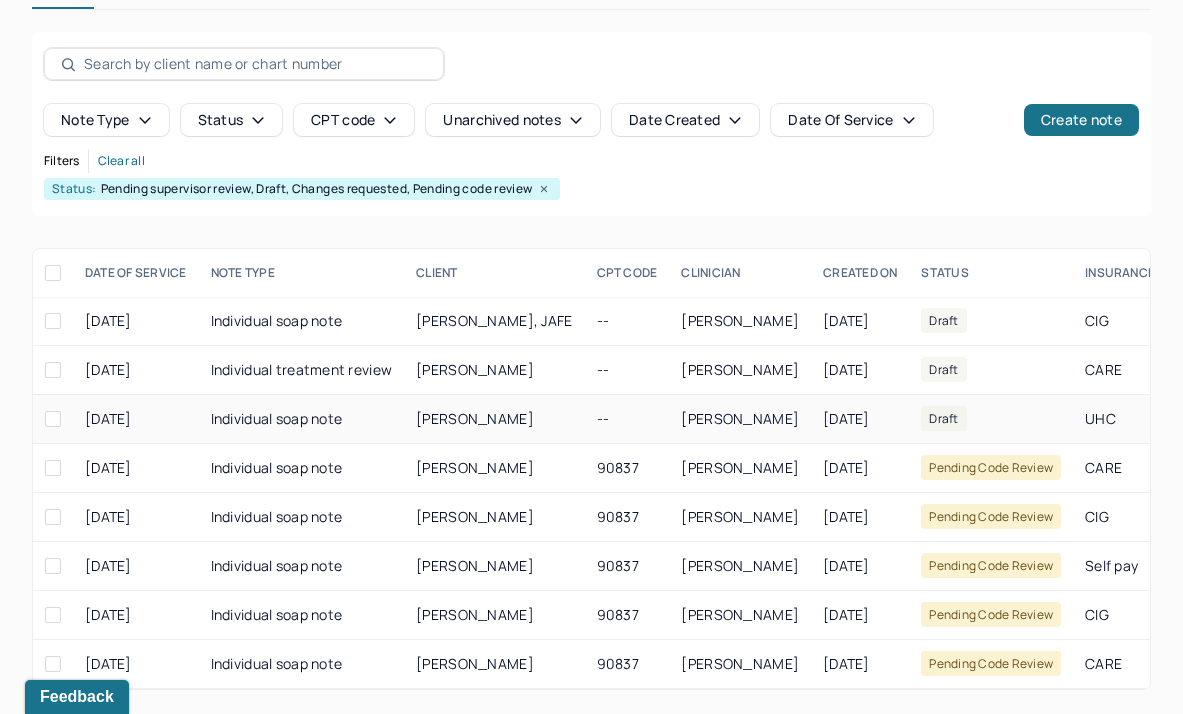 click at bounding box center [53, 419] 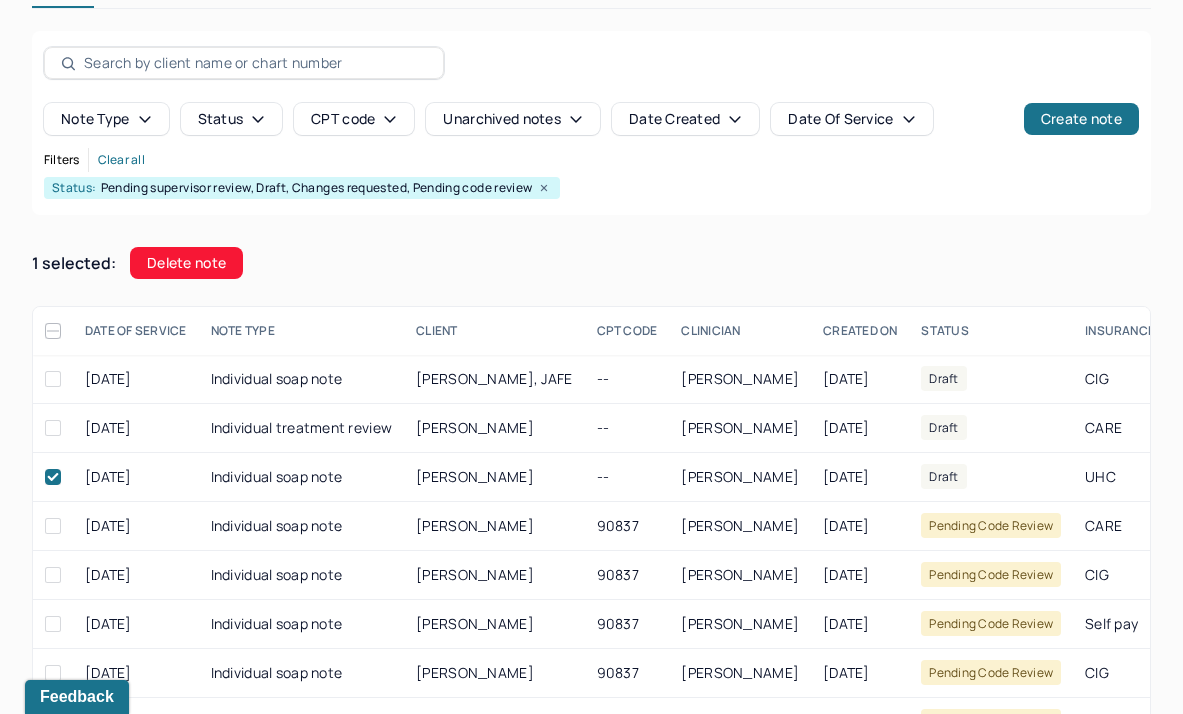 click on "Delete note" at bounding box center (186, 263) 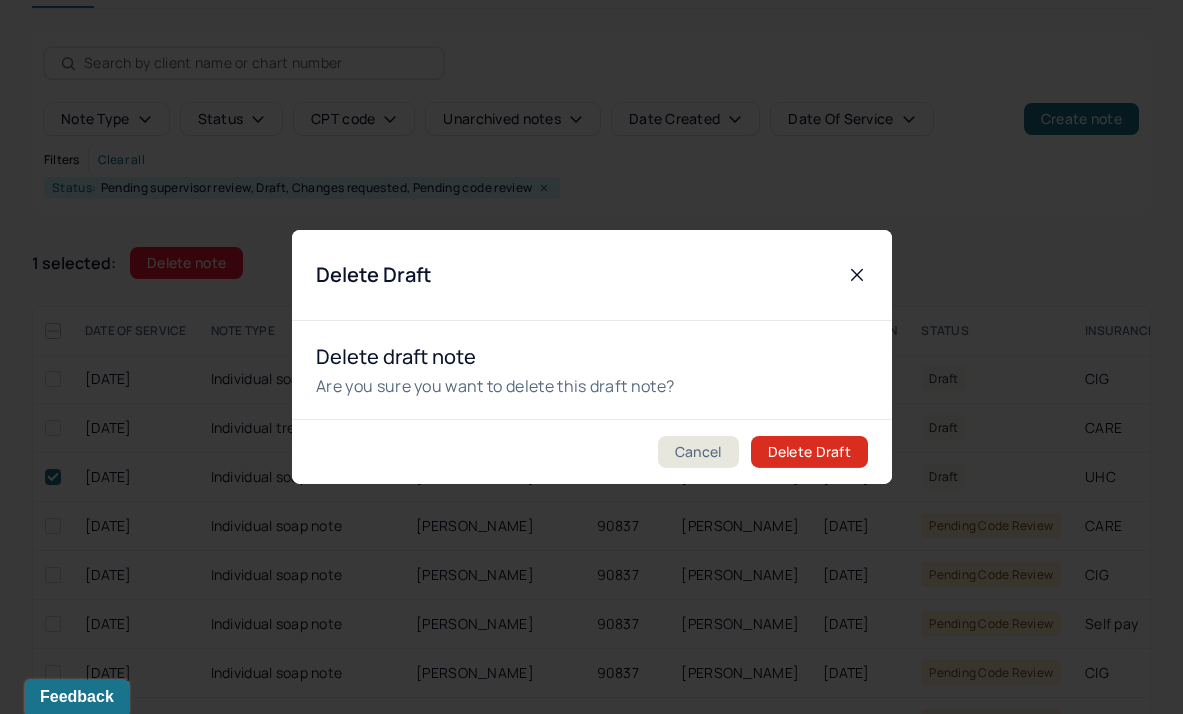 click on "Delete Draft" at bounding box center [808, 452] 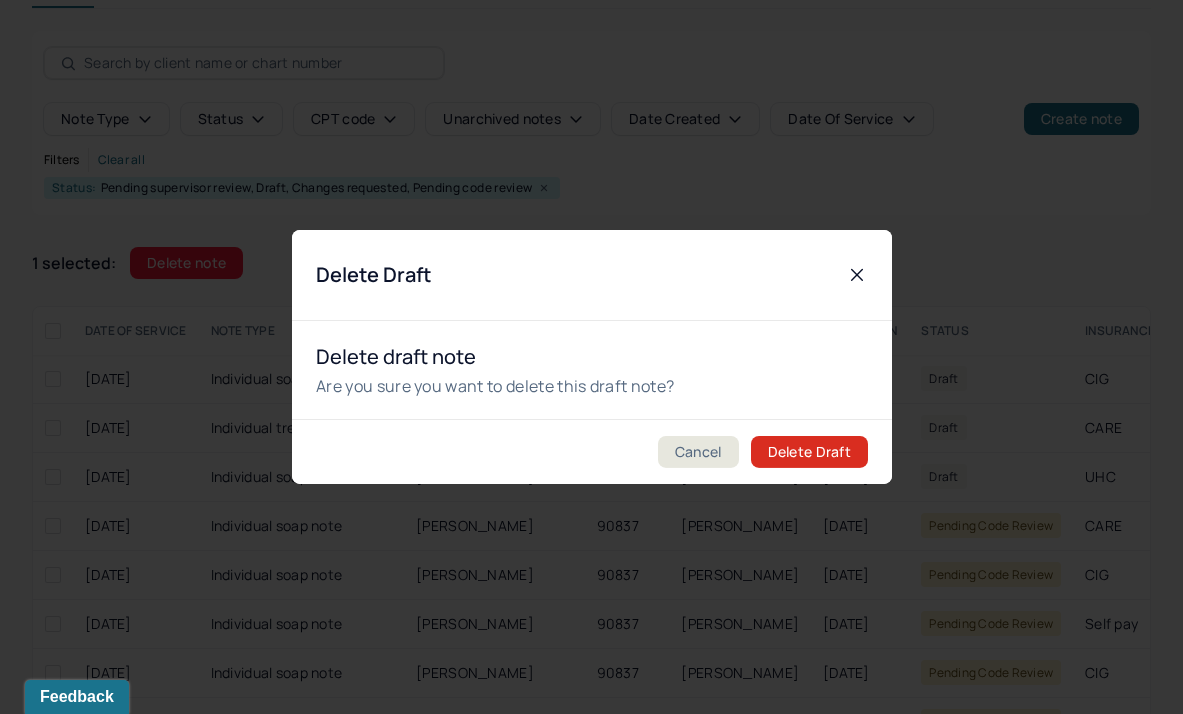 checkbox on "false" 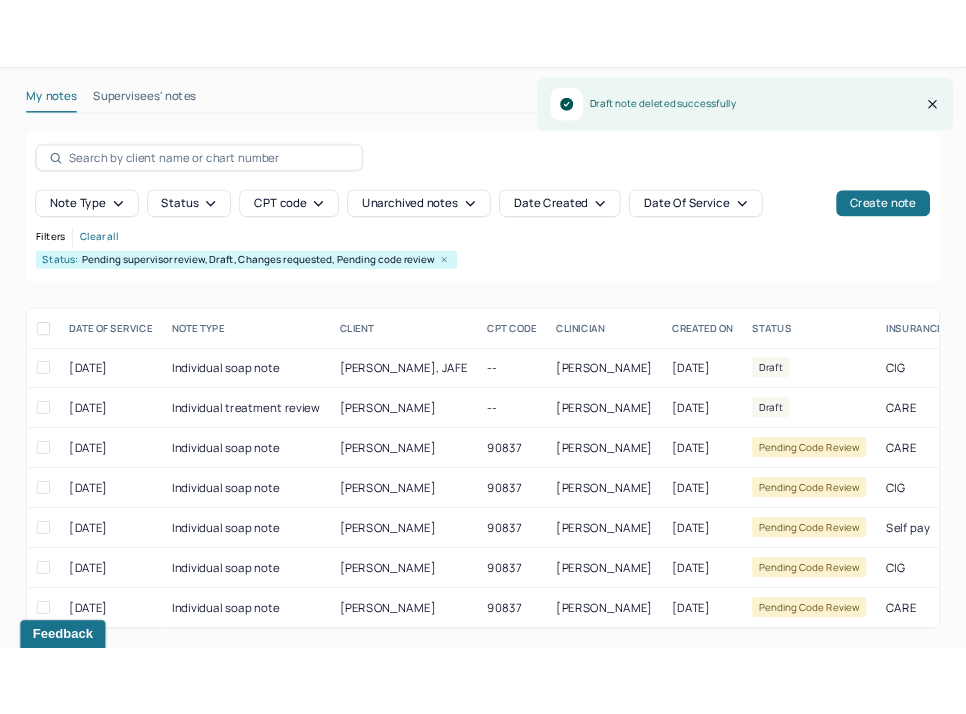 scroll, scrollTop: 0, scrollLeft: 0, axis: both 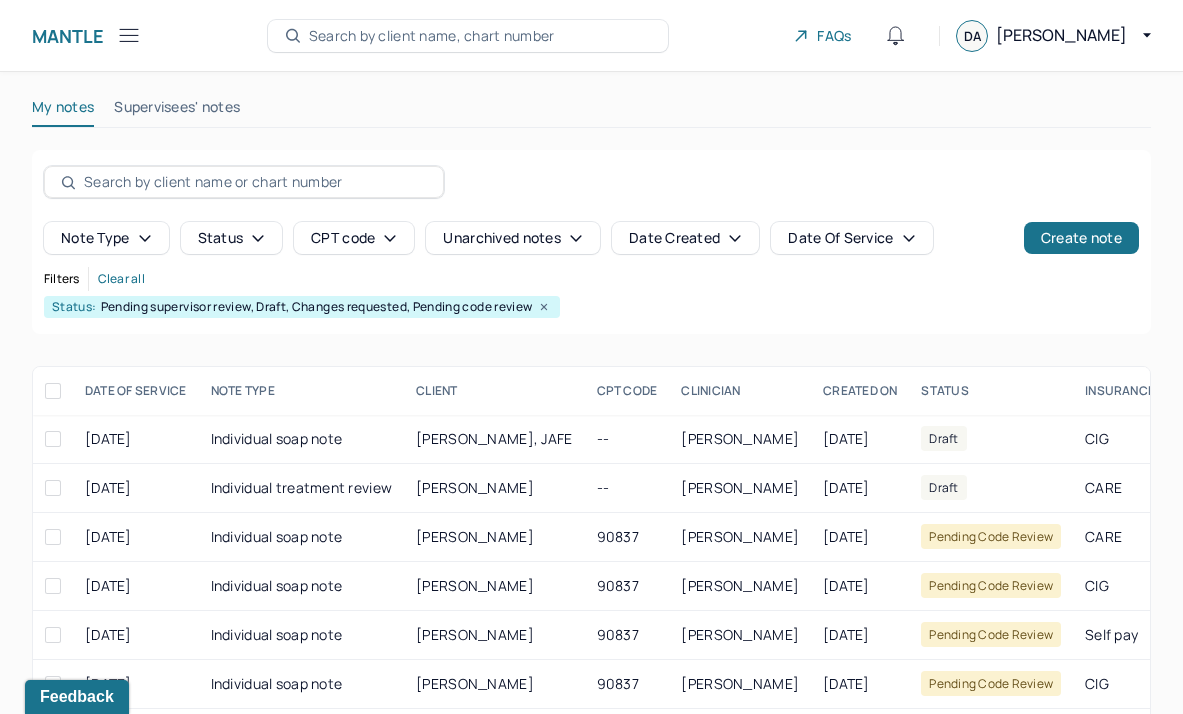 click 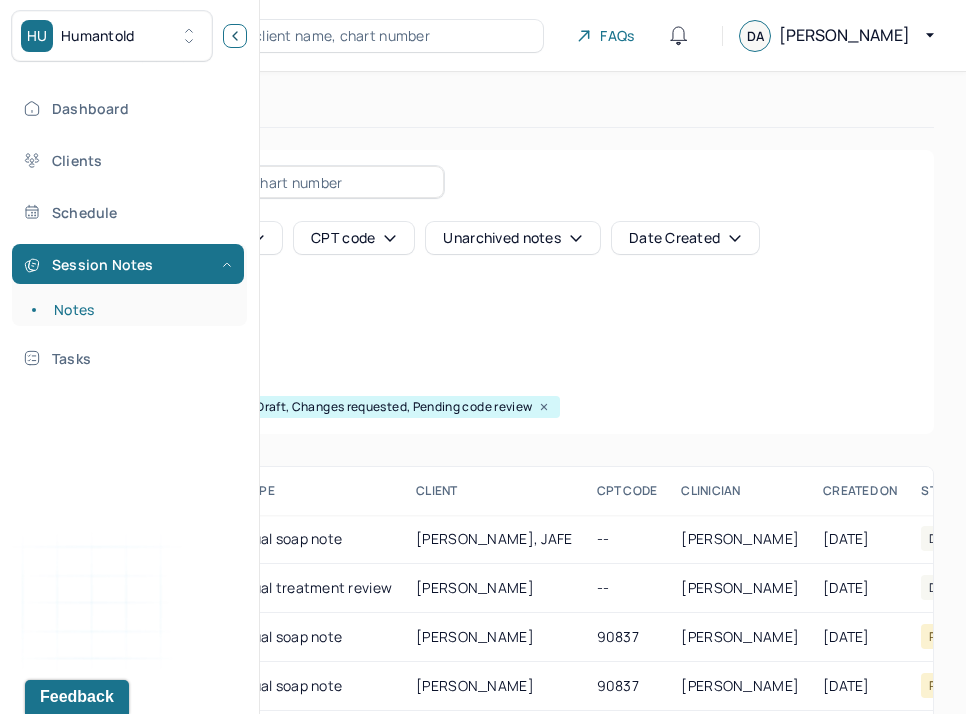 click 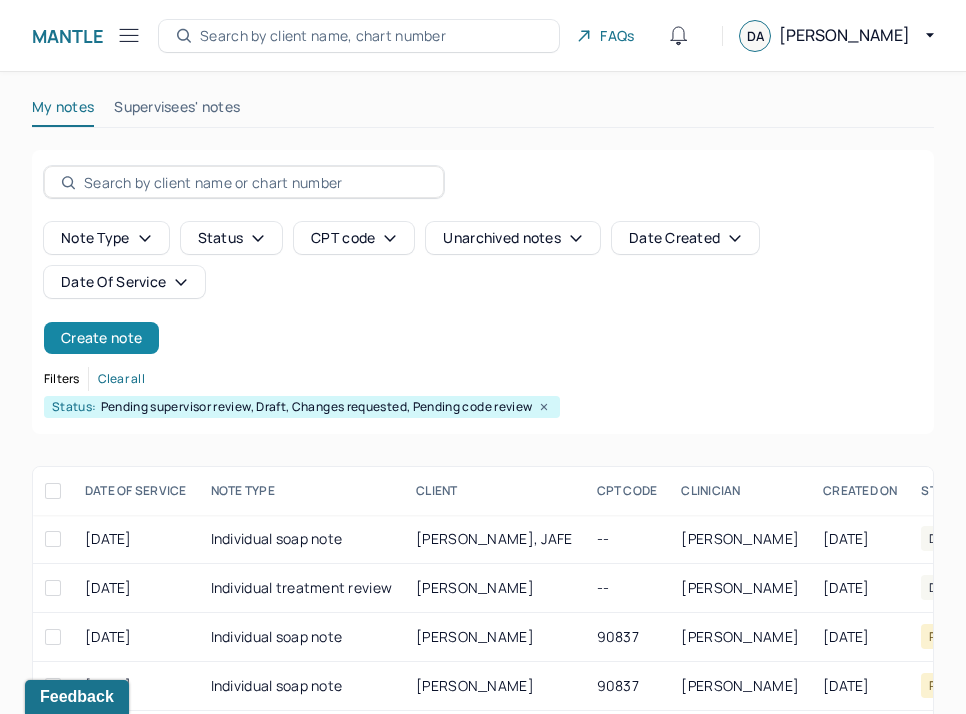 click on "Create note" at bounding box center [101, 338] 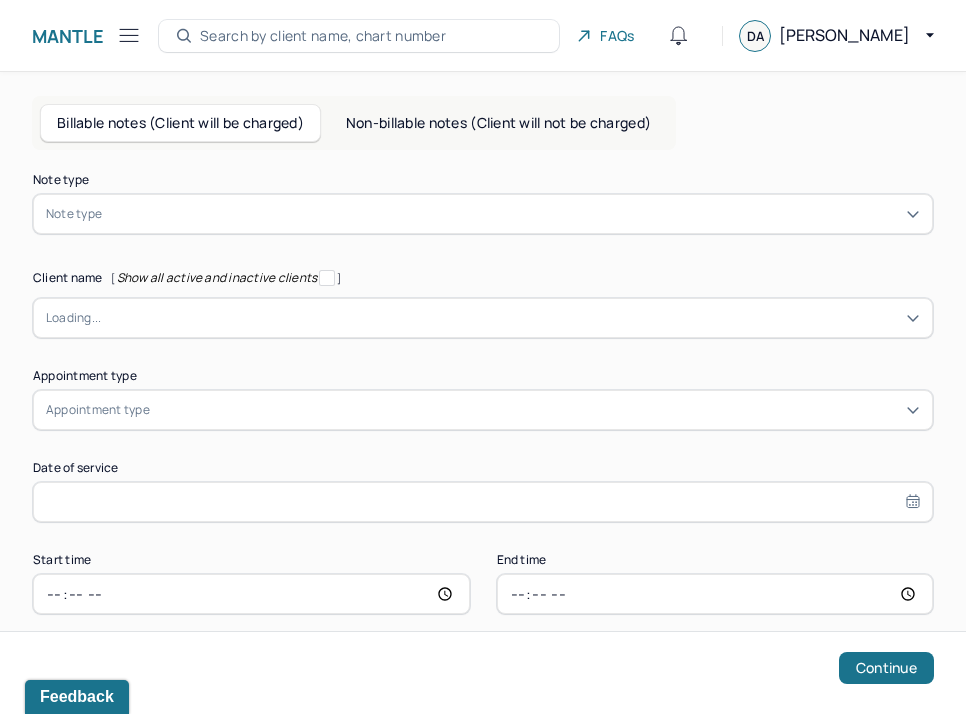 click on "Note type" at bounding box center (74, 214) 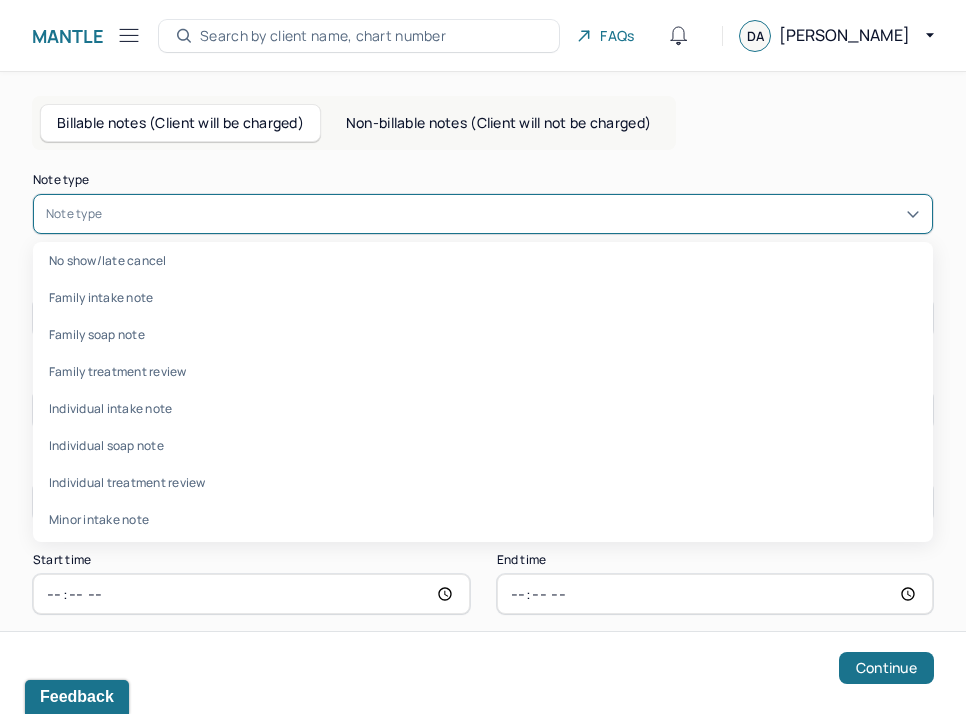 scroll, scrollTop: 0, scrollLeft: 0, axis: both 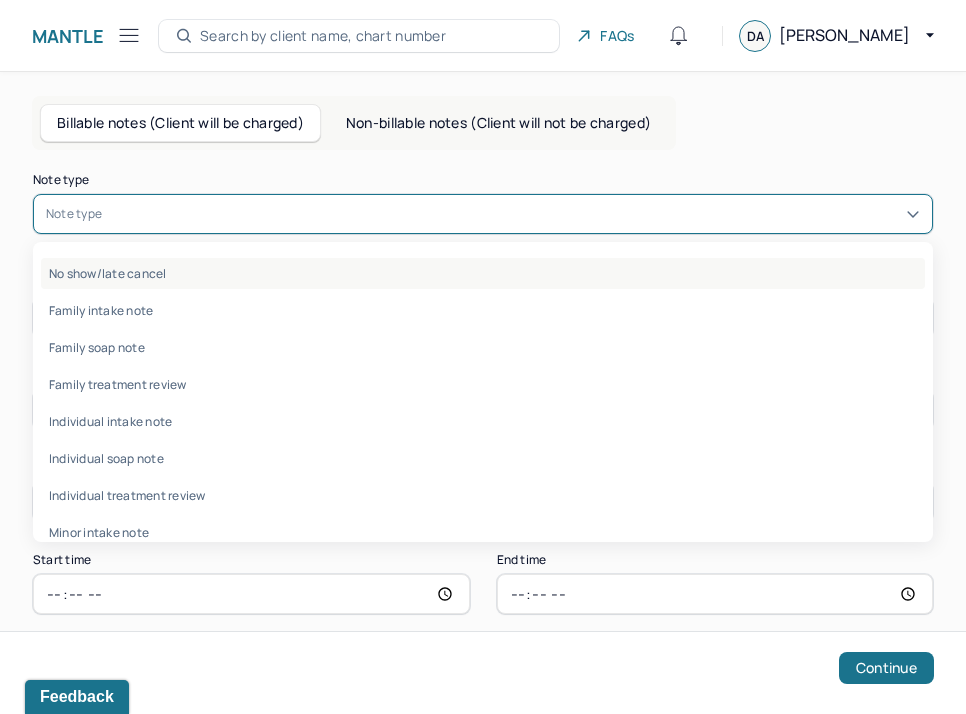 click on "No show/late cancel" at bounding box center (483, 273) 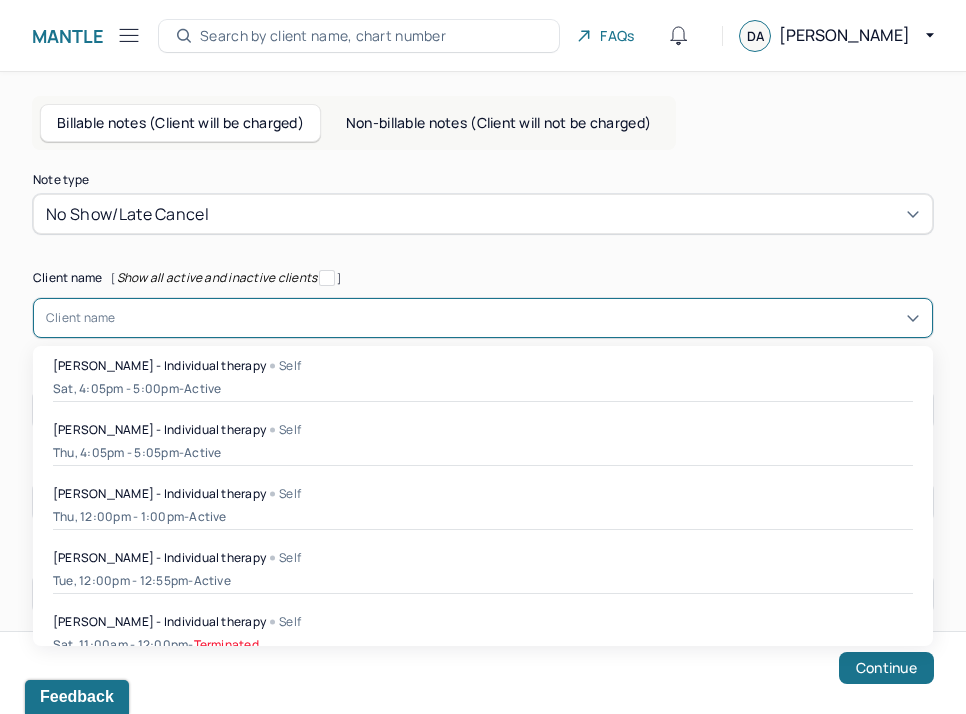 click on "Client name" at bounding box center (81, 318) 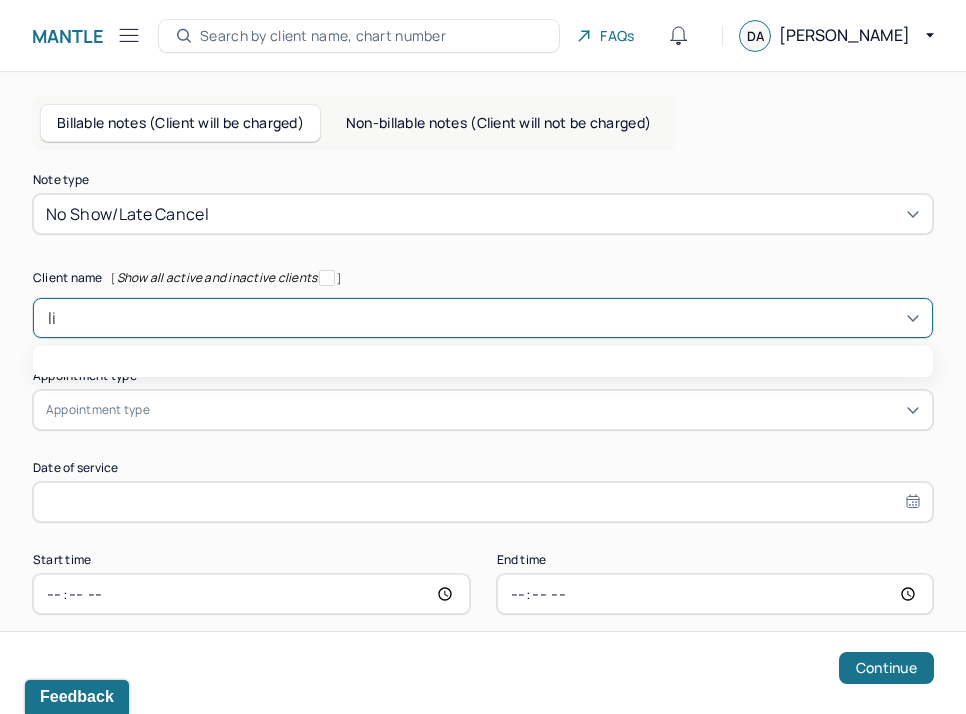 type on "[PERSON_NAME]" 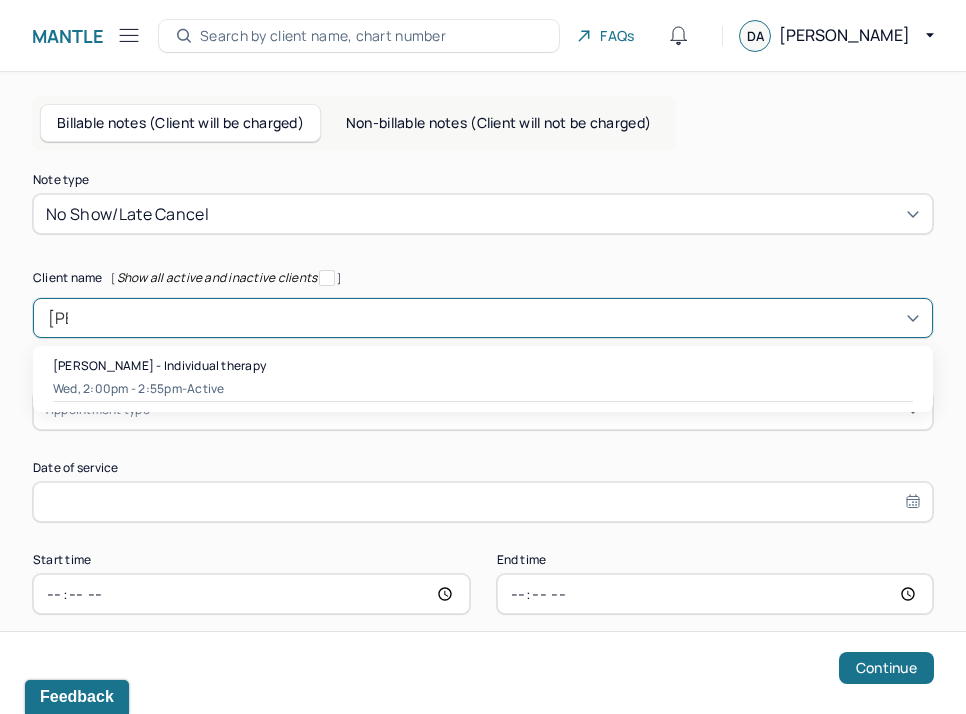 click on "Elizabeth Guerra - Individual therapy Wed, 2:00pm - 2:55pm  -  active" at bounding box center (483, 379) 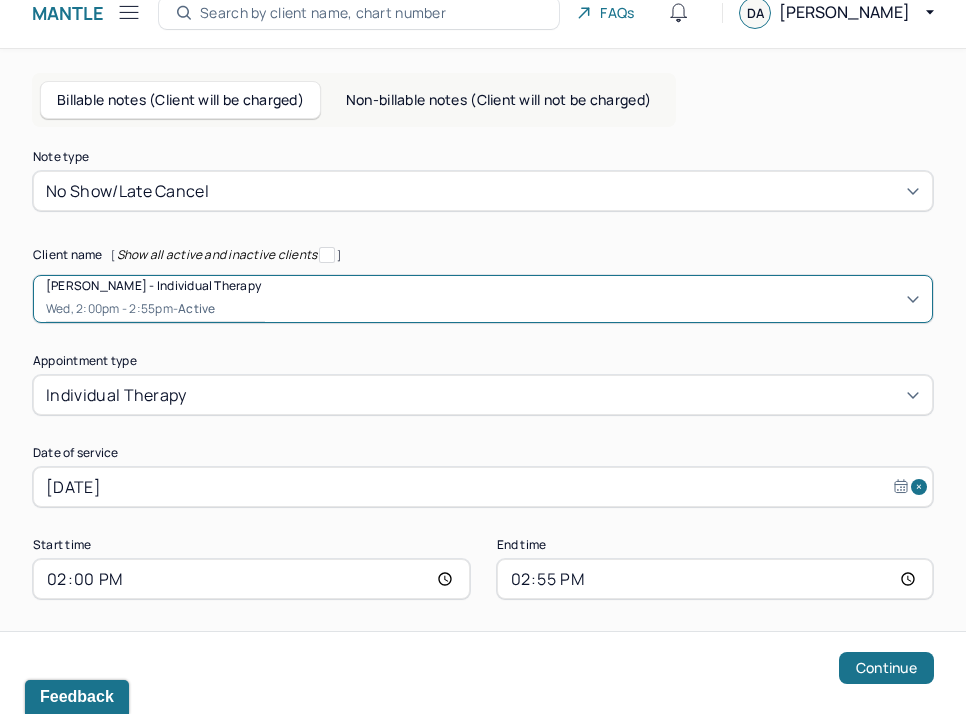 scroll, scrollTop: 26, scrollLeft: 0, axis: vertical 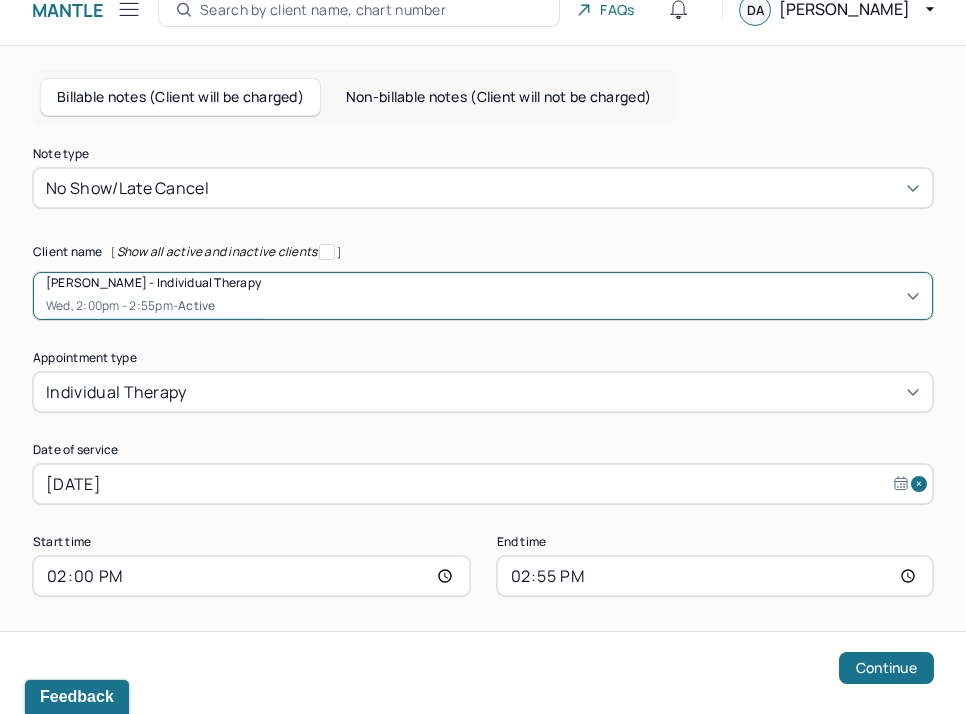 click on "[DATE]" at bounding box center (483, 484) 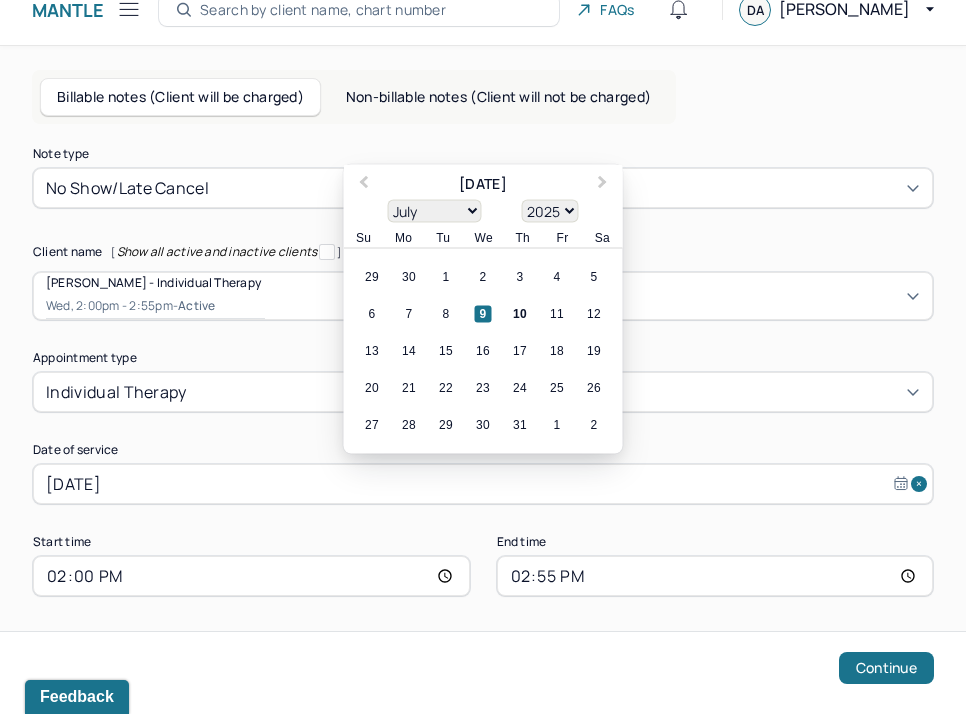 click on "9" at bounding box center (483, 314) 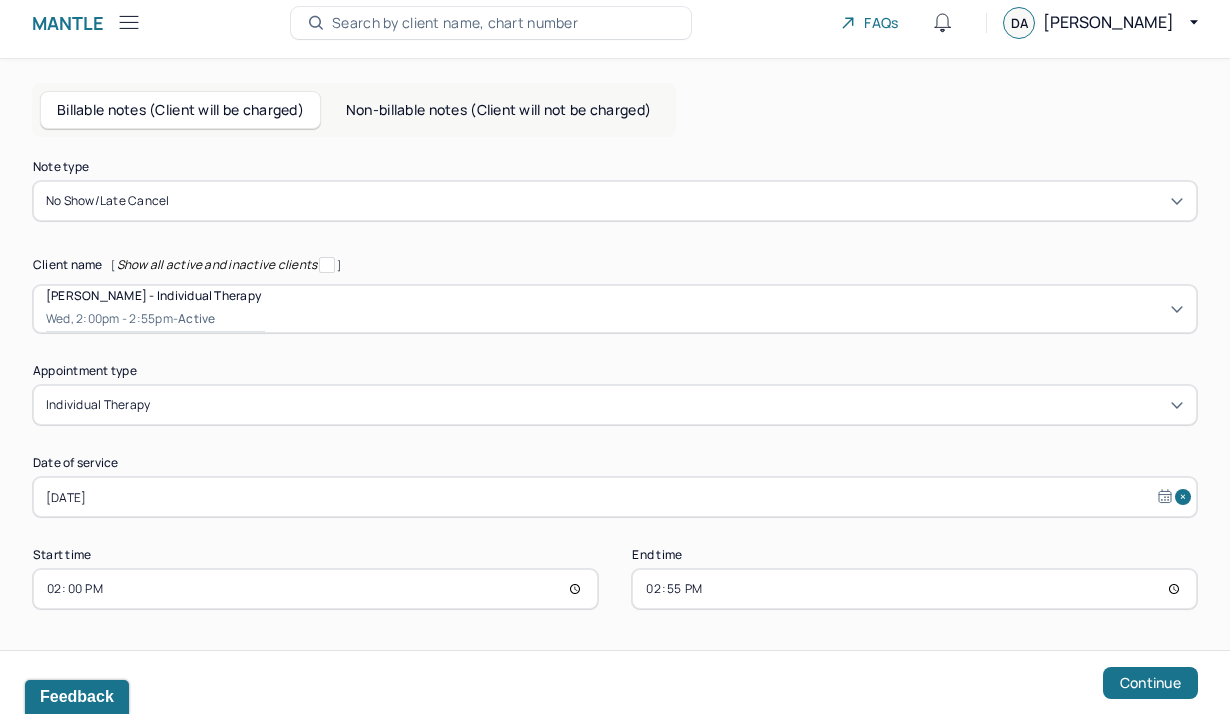 scroll, scrollTop: 0, scrollLeft: 0, axis: both 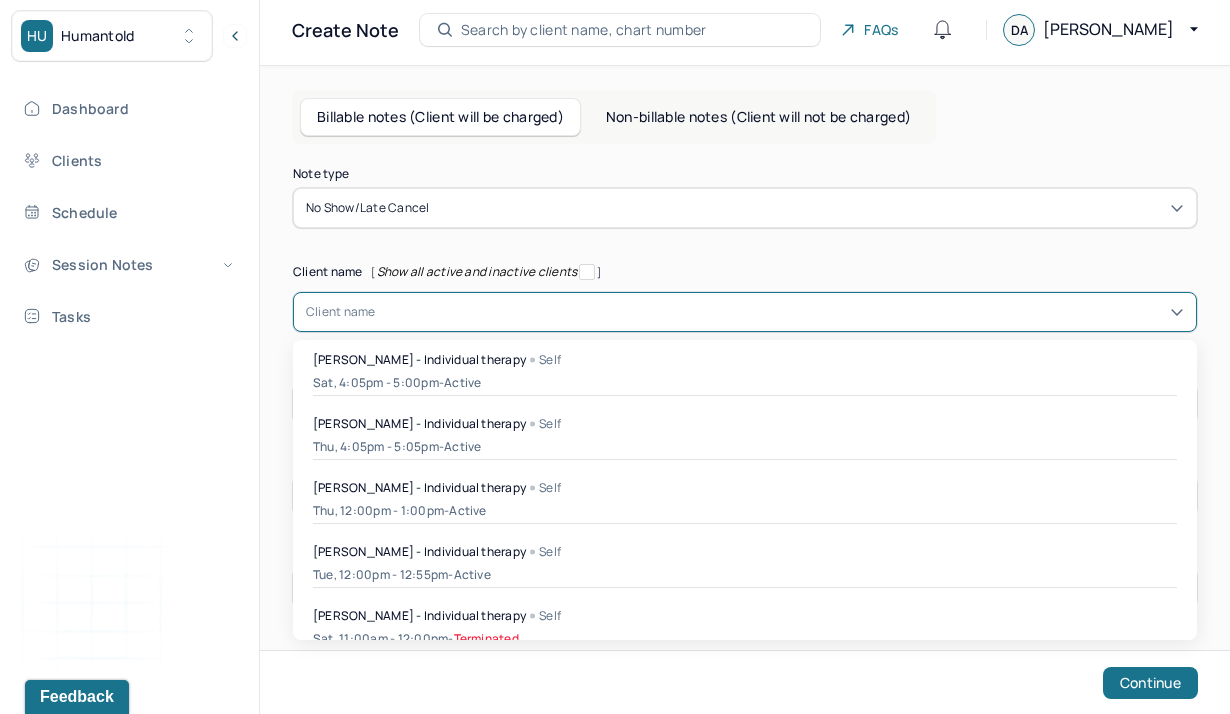 click on "Client name" at bounding box center [341, 312] 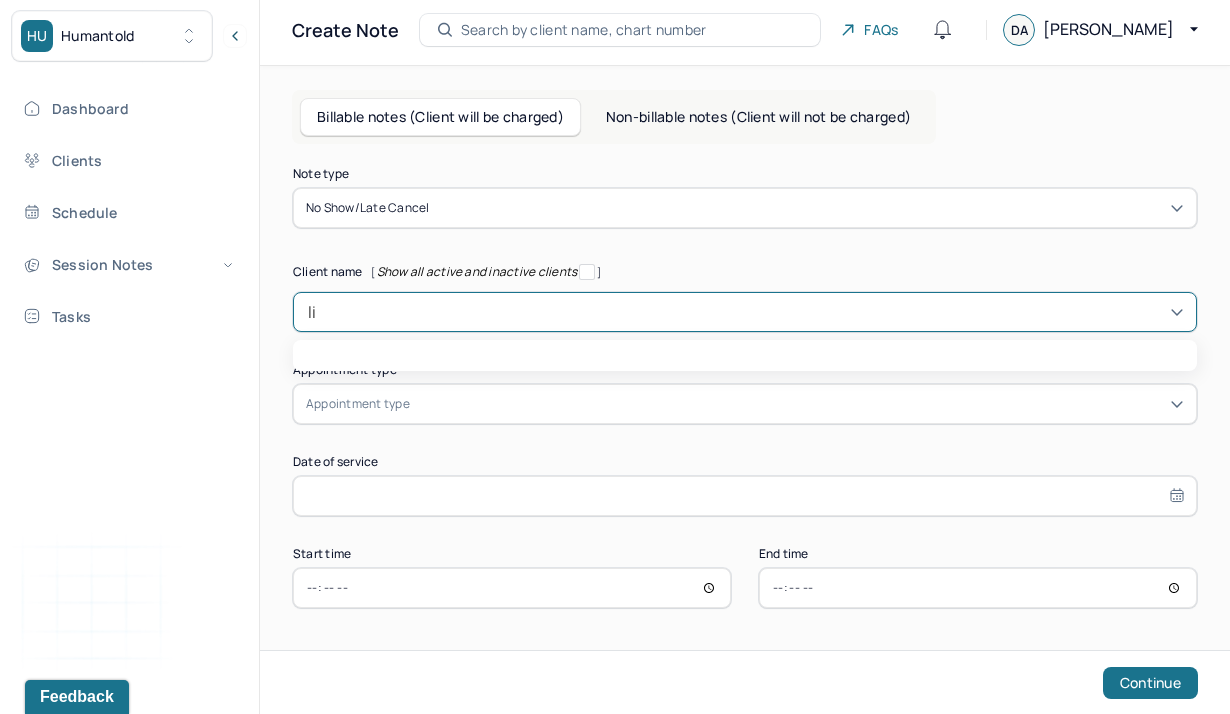 type on "[PERSON_NAME]" 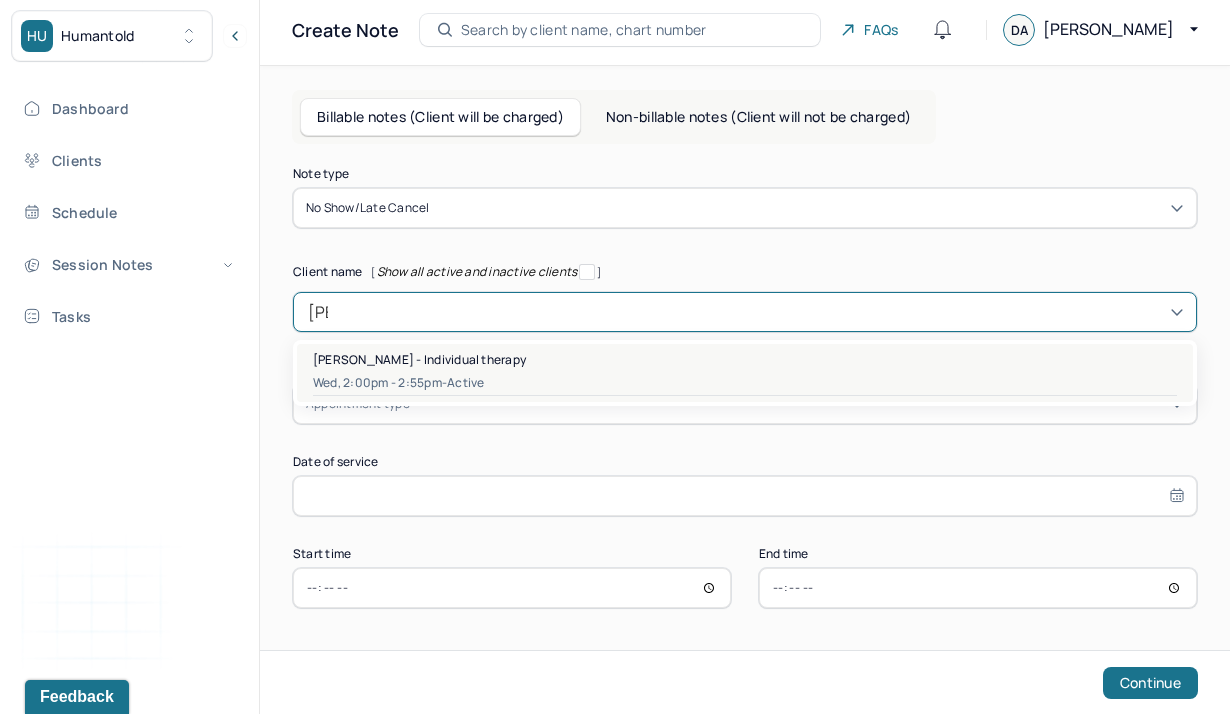click on "Wed, 2:00pm - 2:55pm  -  active" at bounding box center [745, 383] 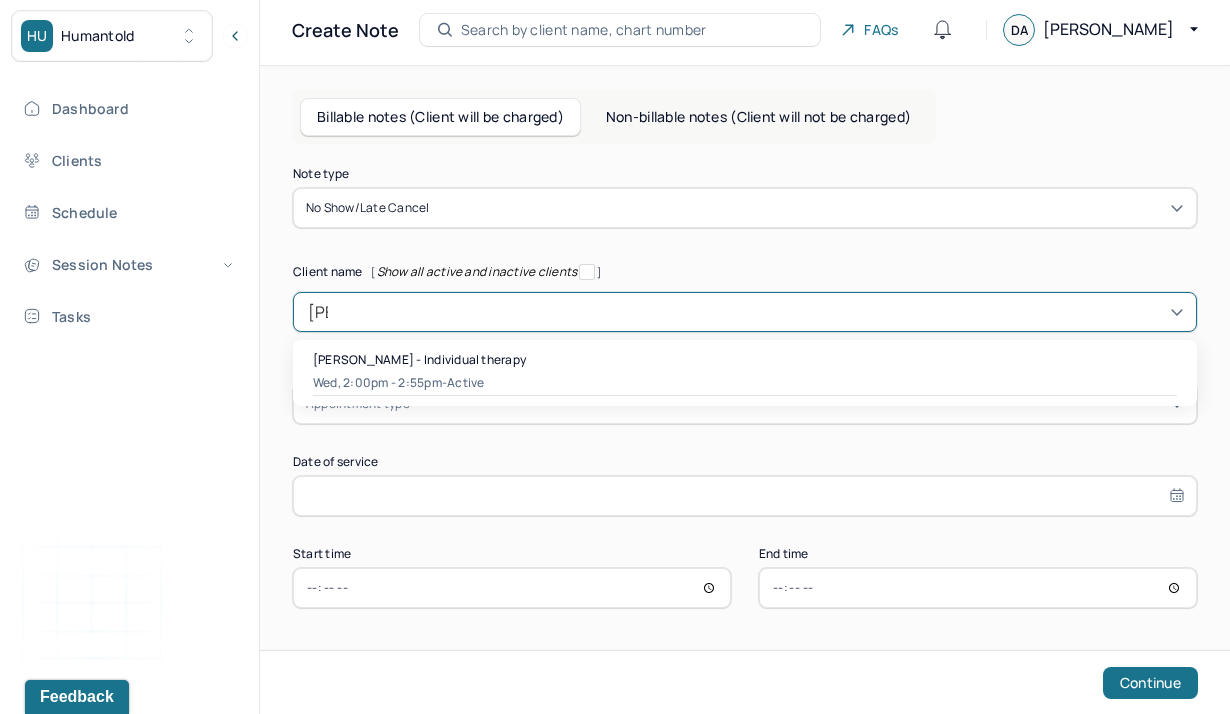 type 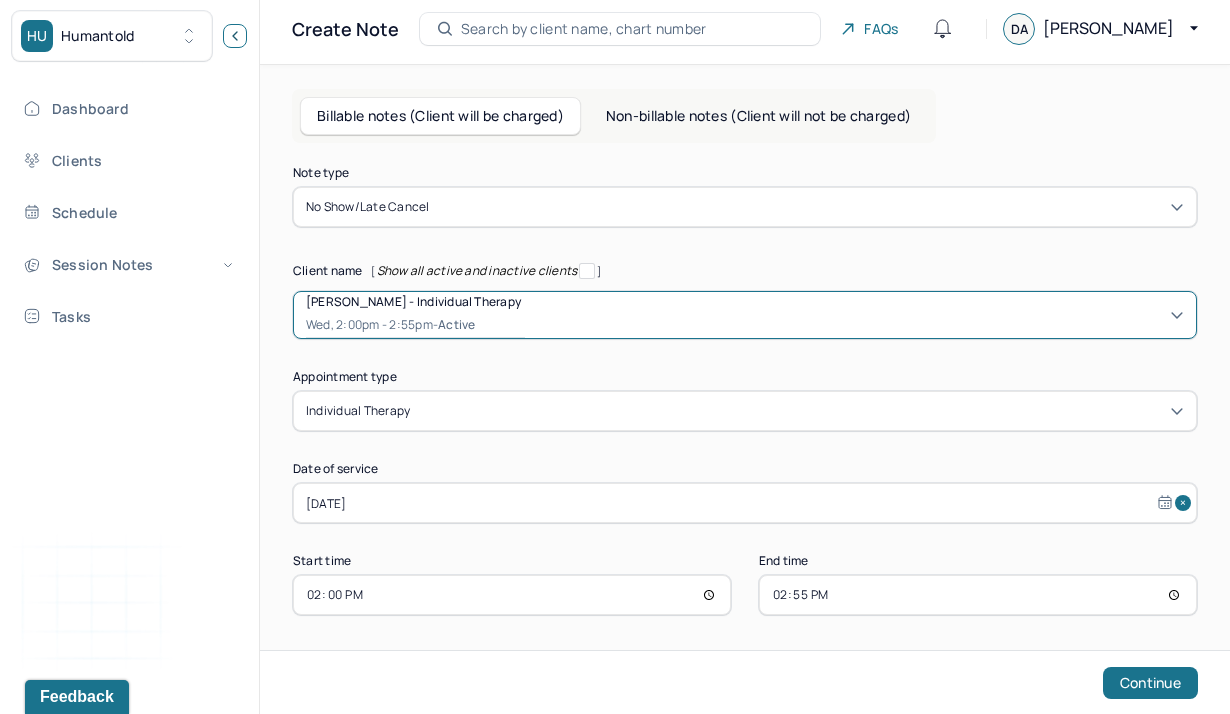 click 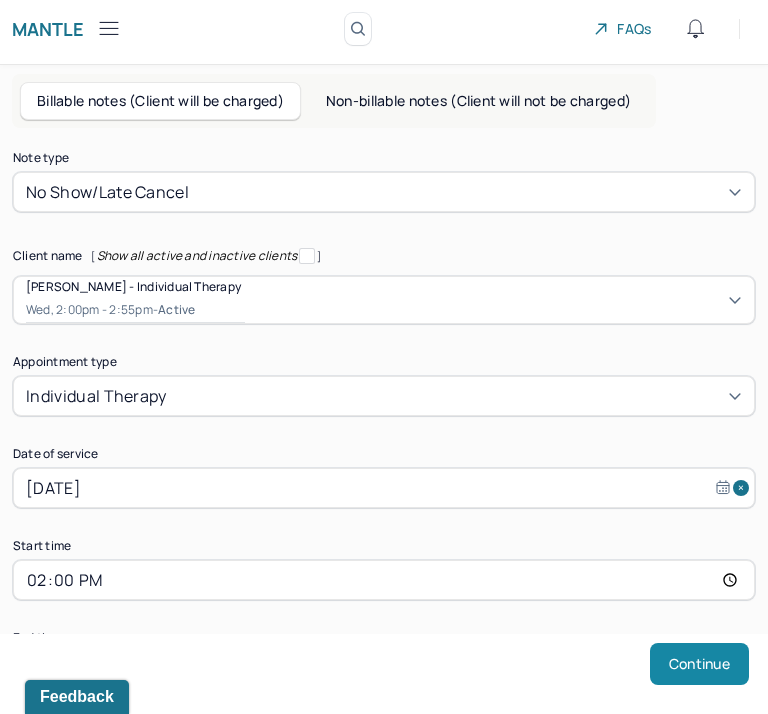 click on "Continue" at bounding box center [699, 664] 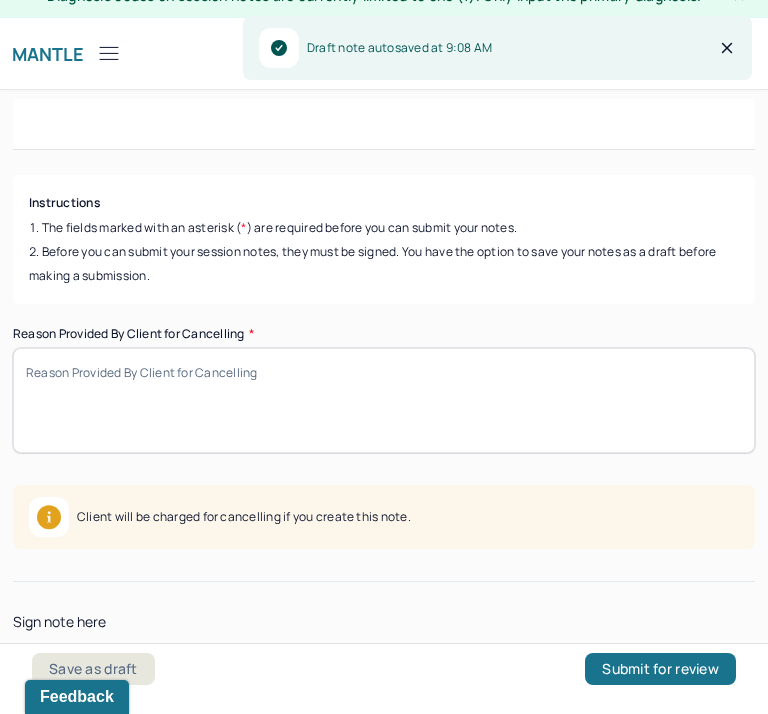 scroll, scrollTop: 26, scrollLeft: 0, axis: vertical 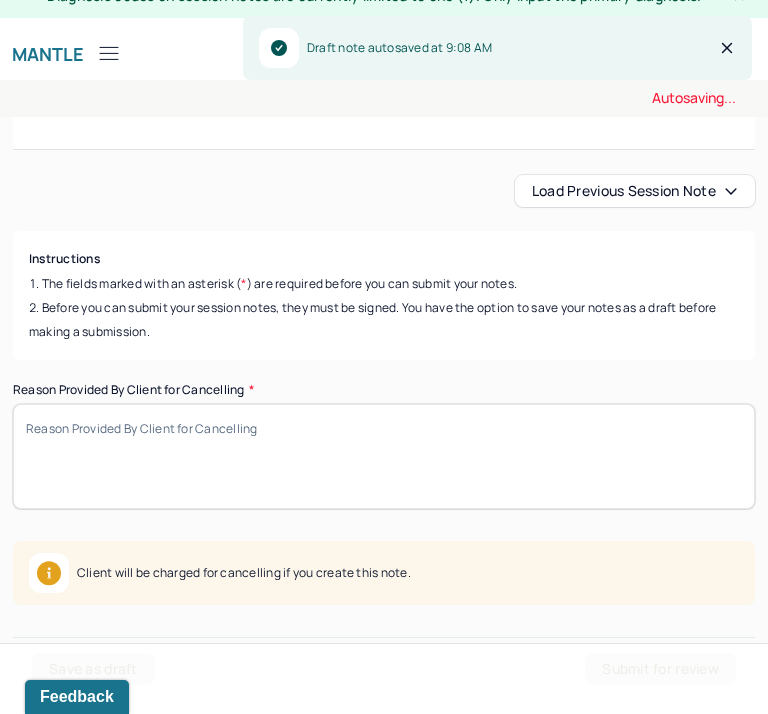 click on "Reason Provided By Client for Cancelling *" at bounding box center (384, 456) 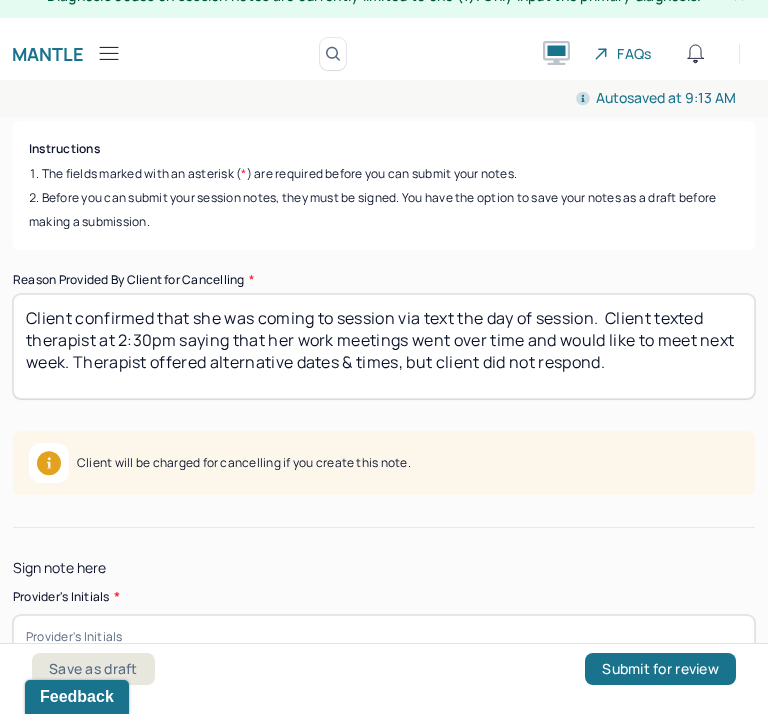 scroll, scrollTop: 230, scrollLeft: 0, axis: vertical 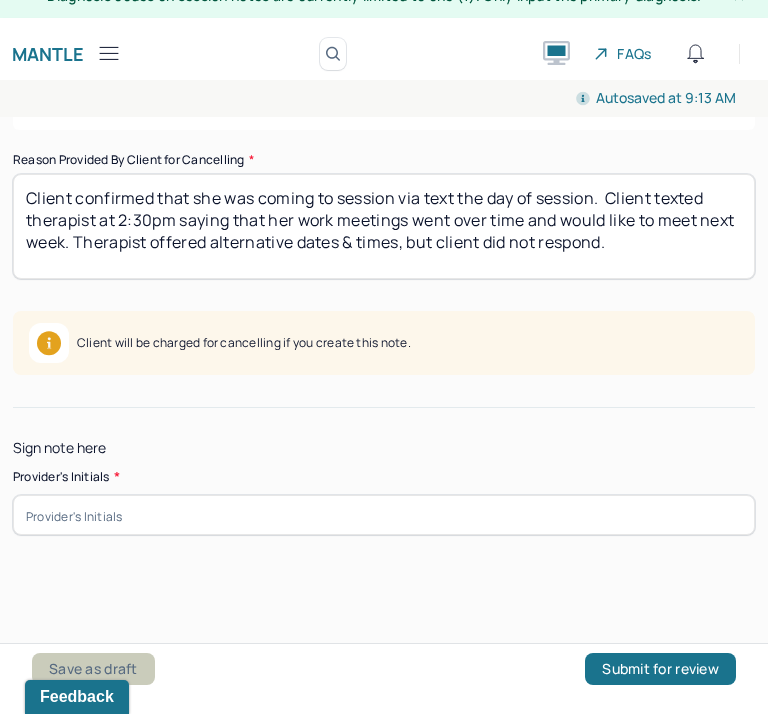 type on "Client confirmed that she was coming to session via text the day of session.  Client texted therapist at 2:30pm saying that her work meetings went over time and would like to meet next week. Therapist offered alternative dates & times, but client did not respond." 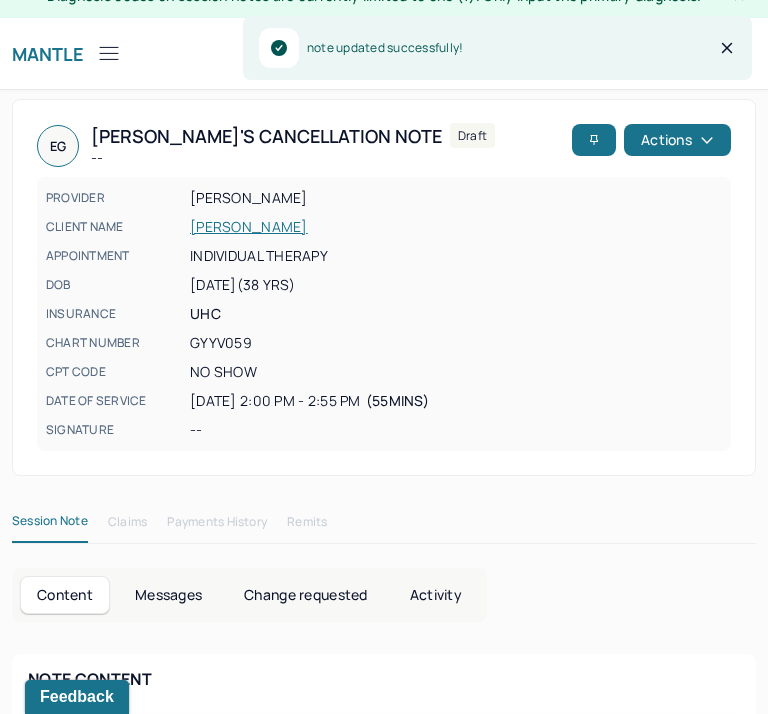 click 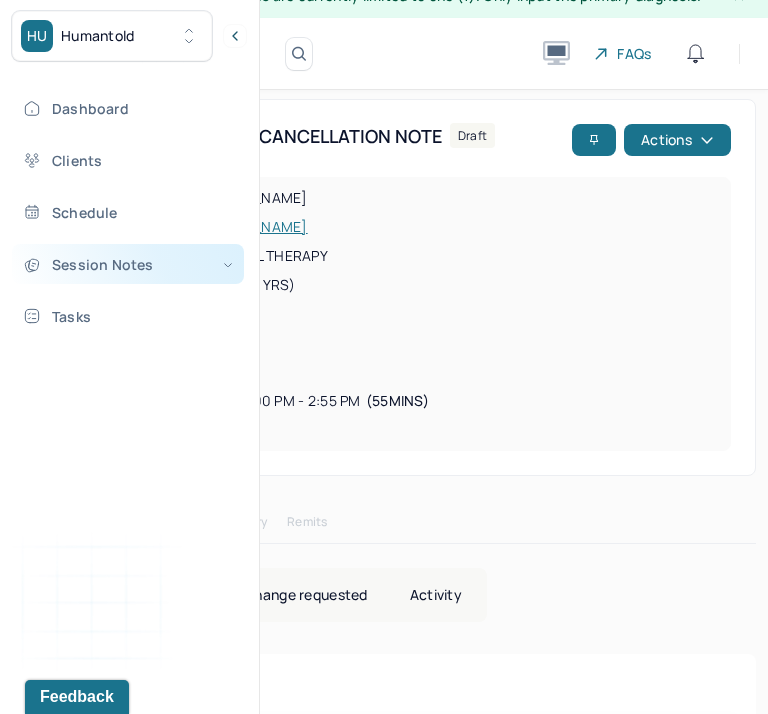 click on "Session Notes" at bounding box center [128, 264] 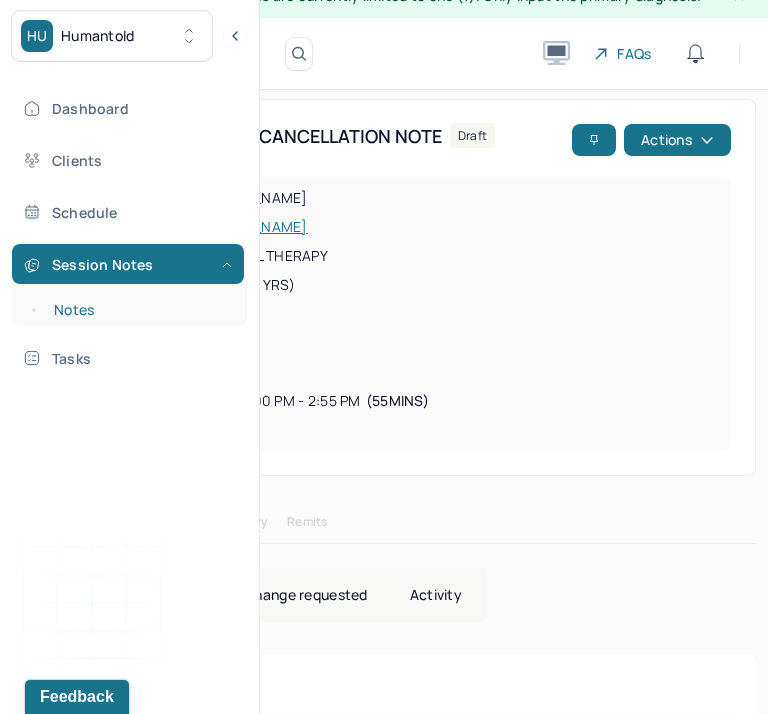 click on "Notes" at bounding box center [139, 310] 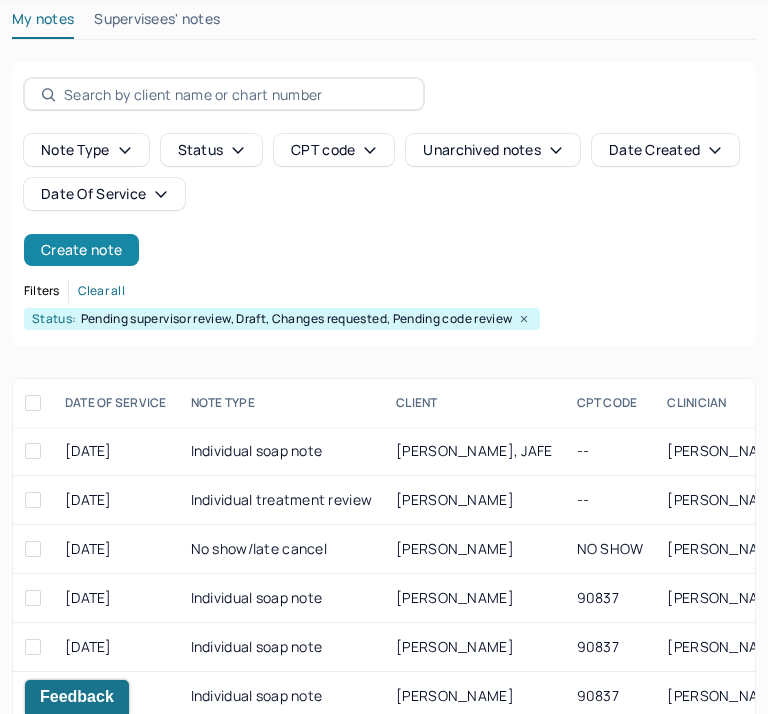 scroll, scrollTop: 253, scrollLeft: 0, axis: vertical 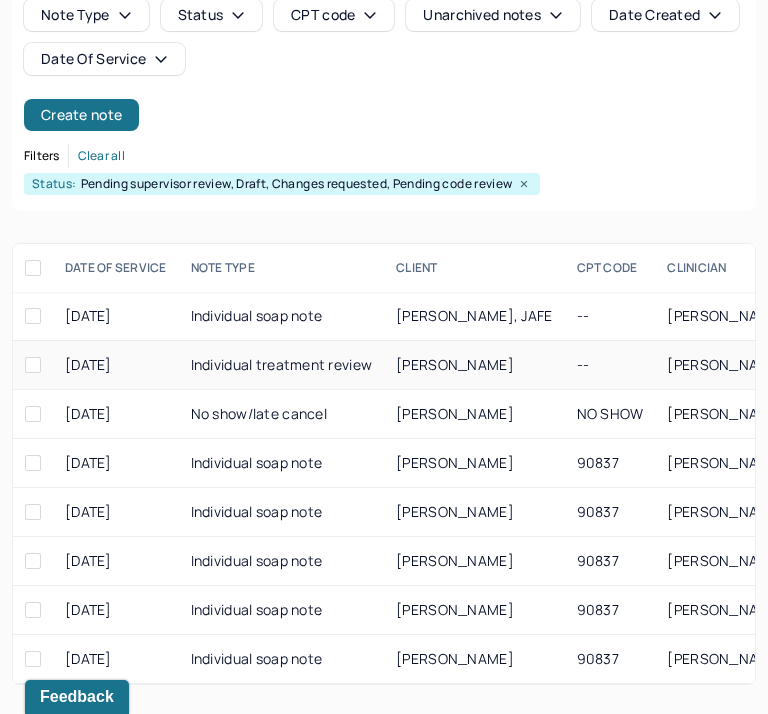 click on "Individual treatment review" at bounding box center [282, 365] 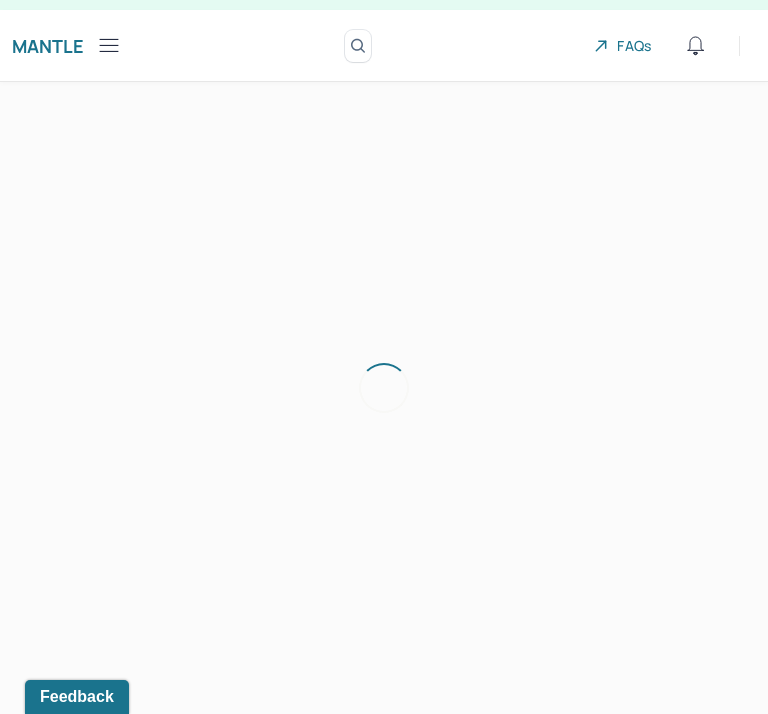 scroll, scrollTop: 26, scrollLeft: 0, axis: vertical 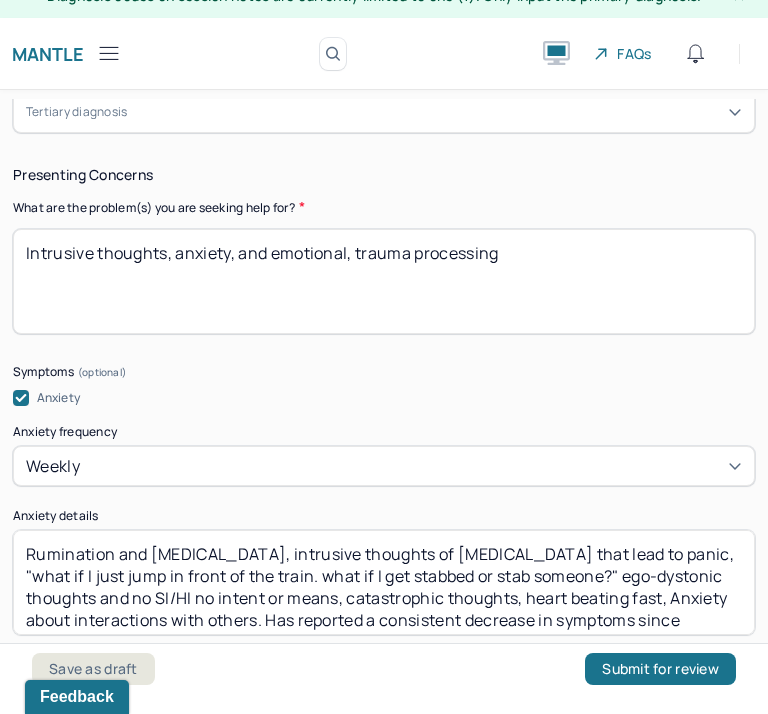 drag, startPoint x: 239, startPoint y: 248, endPoint x: 527, endPoint y: 247, distance: 288.00174 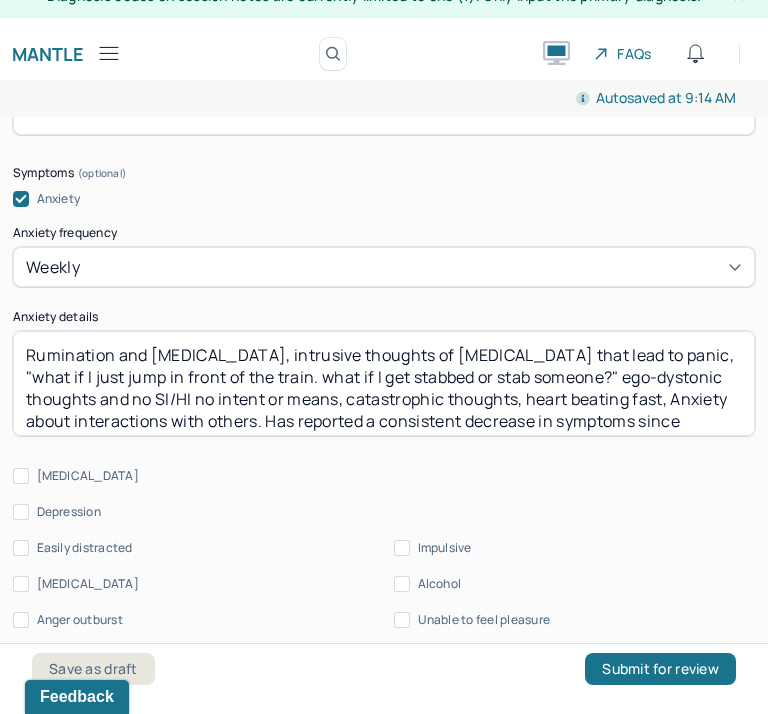 scroll, scrollTop: 1345, scrollLeft: 0, axis: vertical 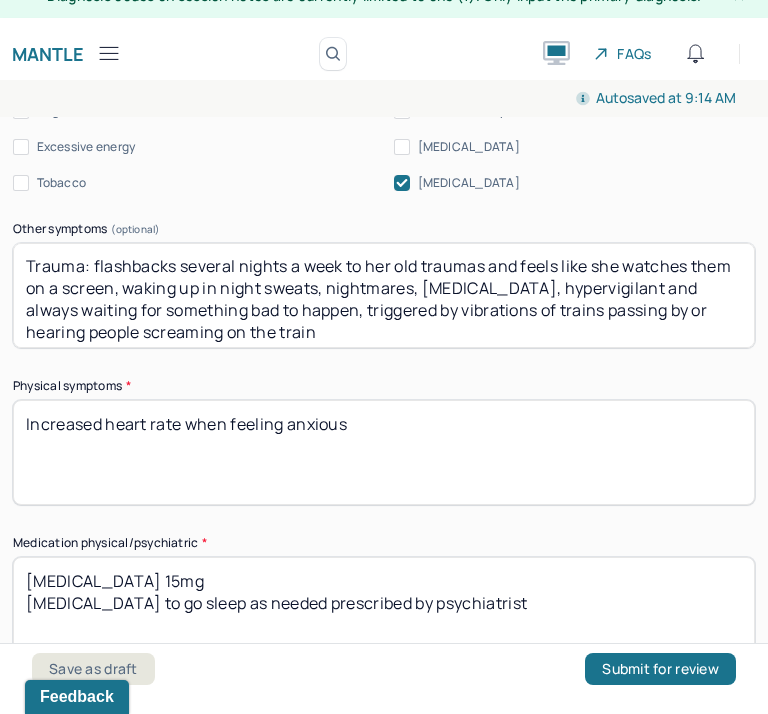 type on "Intrusive thoughts, anxiety, and assertiveness / boundary setting" 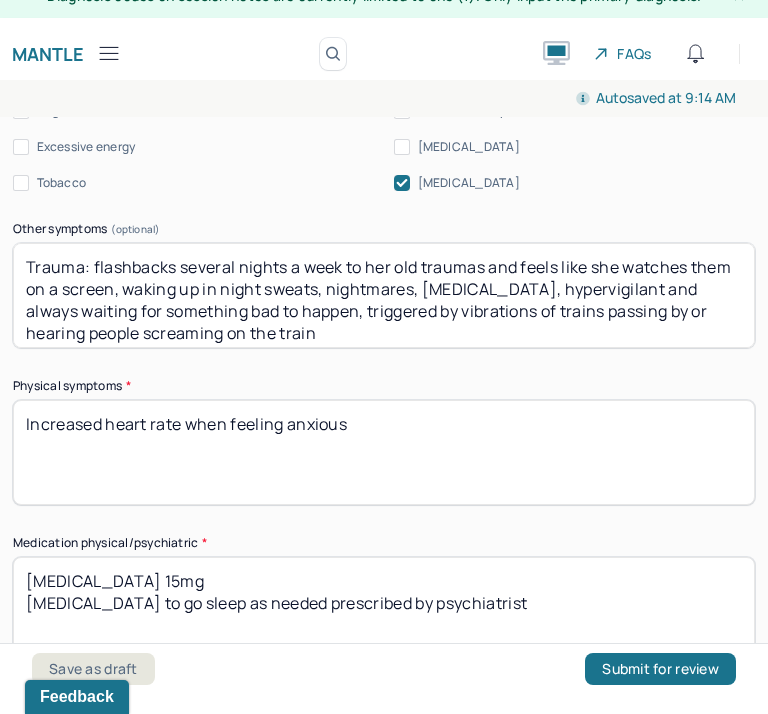 drag, startPoint x: 268, startPoint y: 326, endPoint x: -2, endPoint y: 200, distance: 297.953 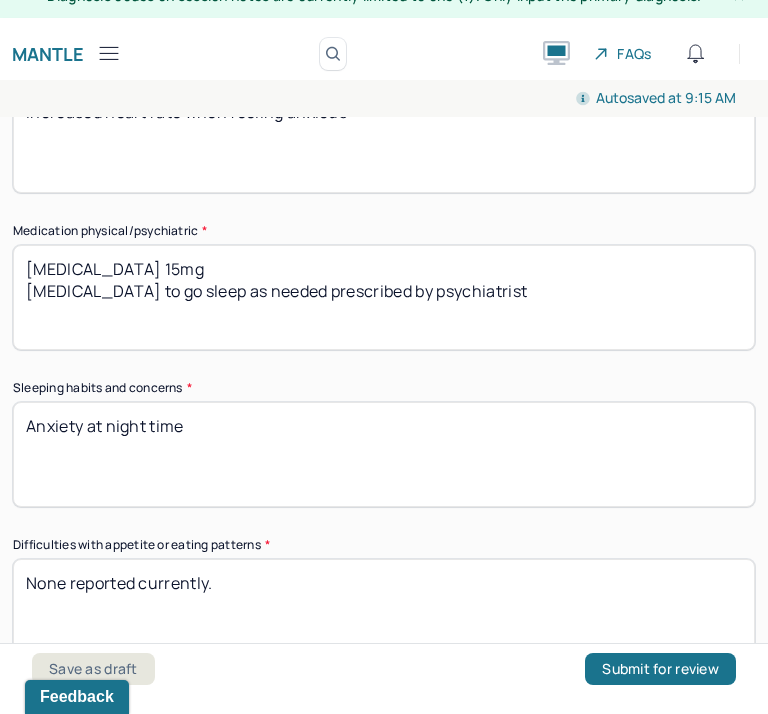 scroll, scrollTop: 2203, scrollLeft: 0, axis: vertical 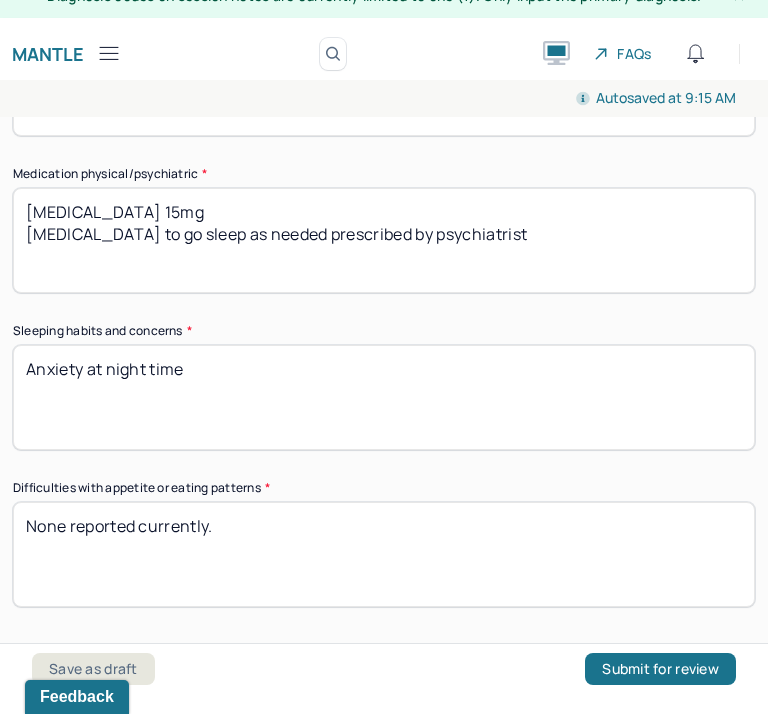 type 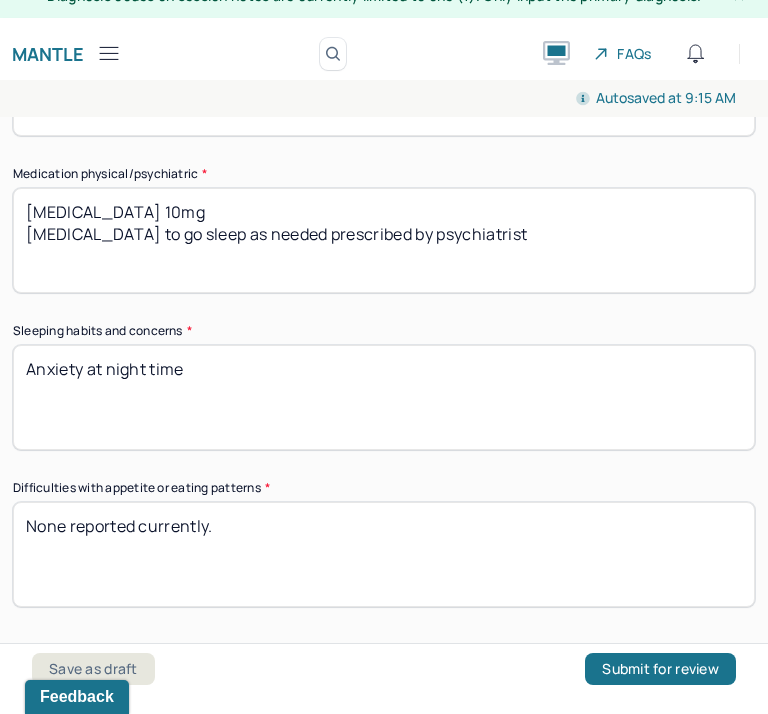 click on "[MEDICAL_DATA] 10mg
[MEDICAL_DATA] to go sleep as needed prescribed by psychiatrist" at bounding box center (384, 240) 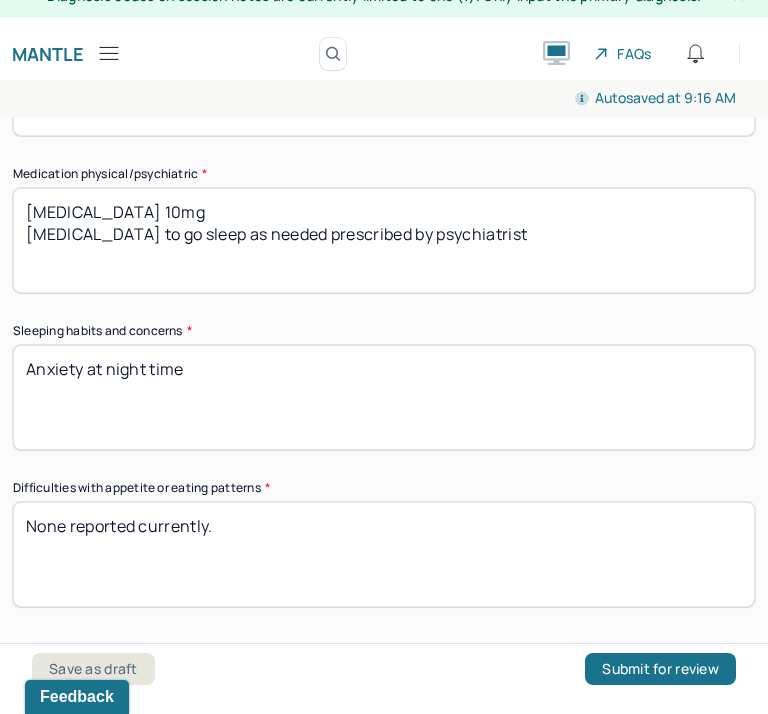 drag, startPoint x: 134, startPoint y: 222, endPoint x: 217, endPoint y: 223, distance: 83.00603 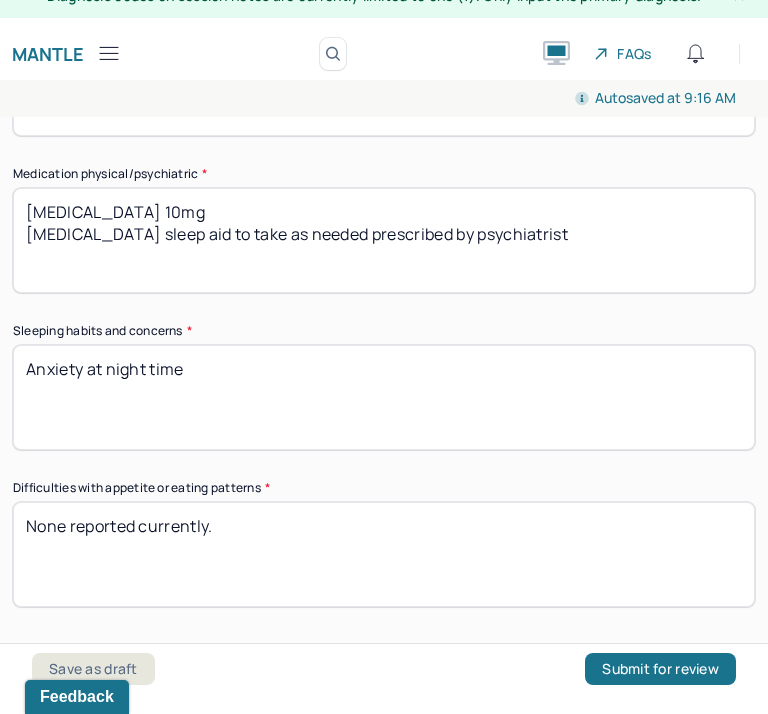 type on "[MEDICAL_DATA] 10mg
[MEDICAL_DATA] sleep aid to take as needed prescribed by psychiatrist" 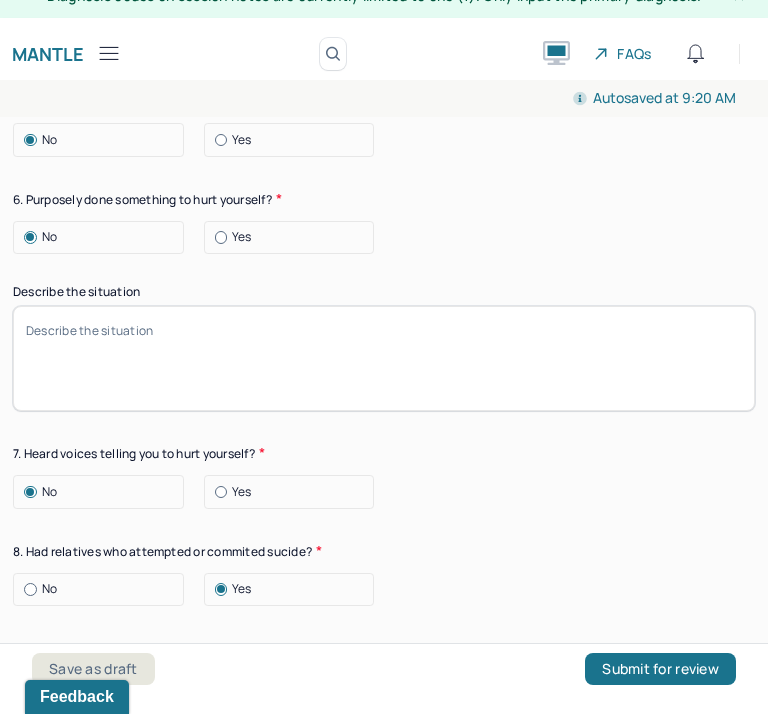 scroll, scrollTop: 3282, scrollLeft: 0, axis: vertical 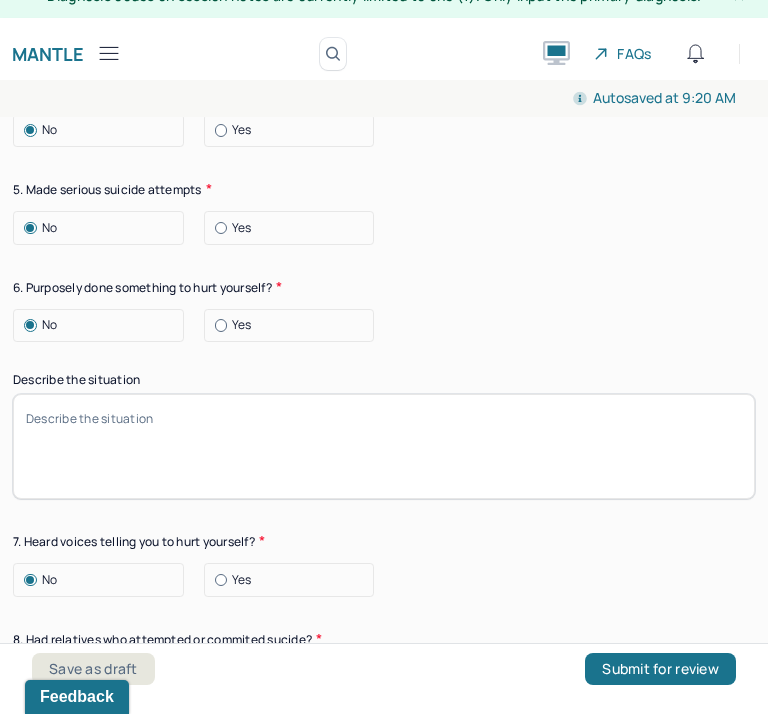 type on "No major sleep issues reported currently. Took sleep rx last week 2x but this is not typical for client." 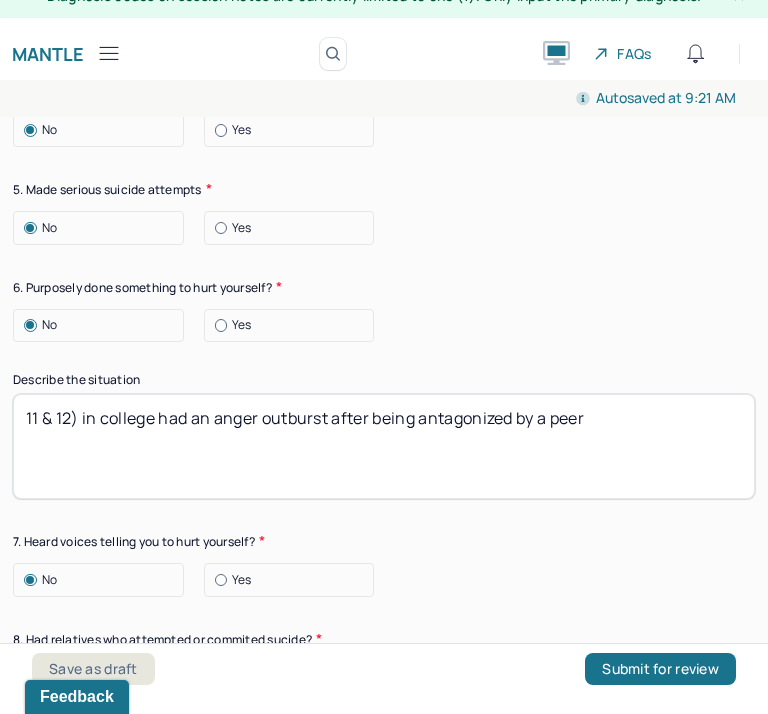 click on "11 & 12) in college had an anger outburst after being antagonized by a peer" at bounding box center (384, 446) 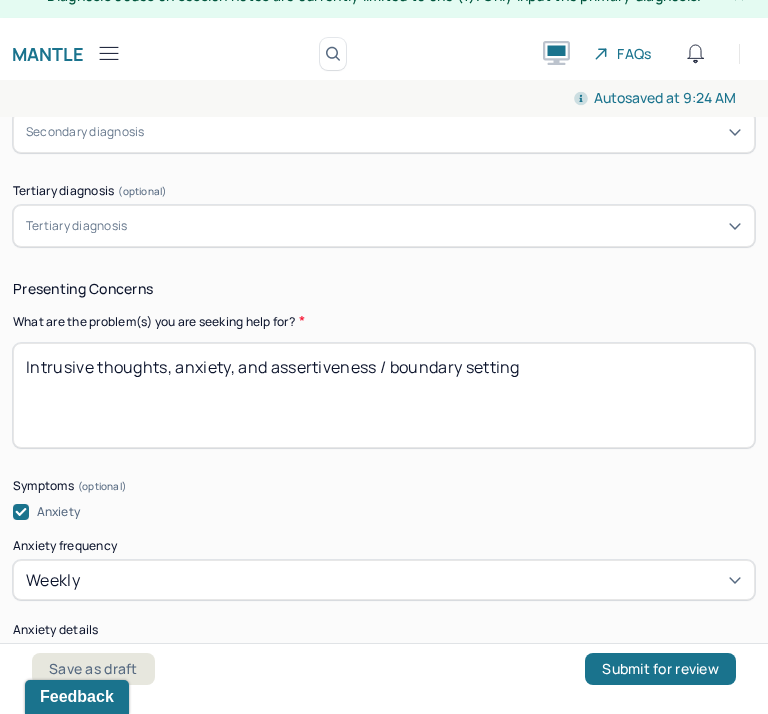 scroll, scrollTop: 1045, scrollLeft: 0, axis: vertical 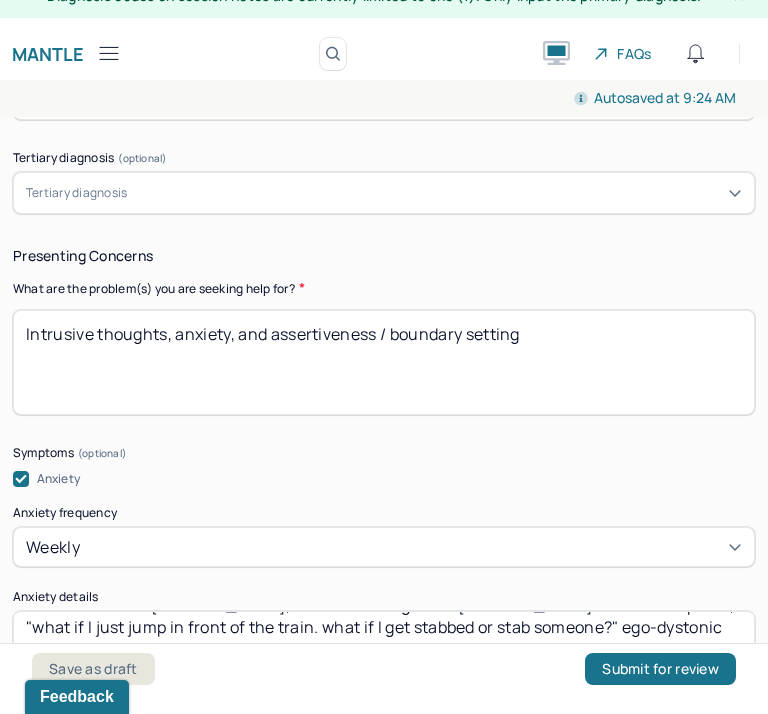 type on "11 & 12) in college had an anger outburst after being antagonized by a peer and slapped him, resulting in her getting in trouble with her school." 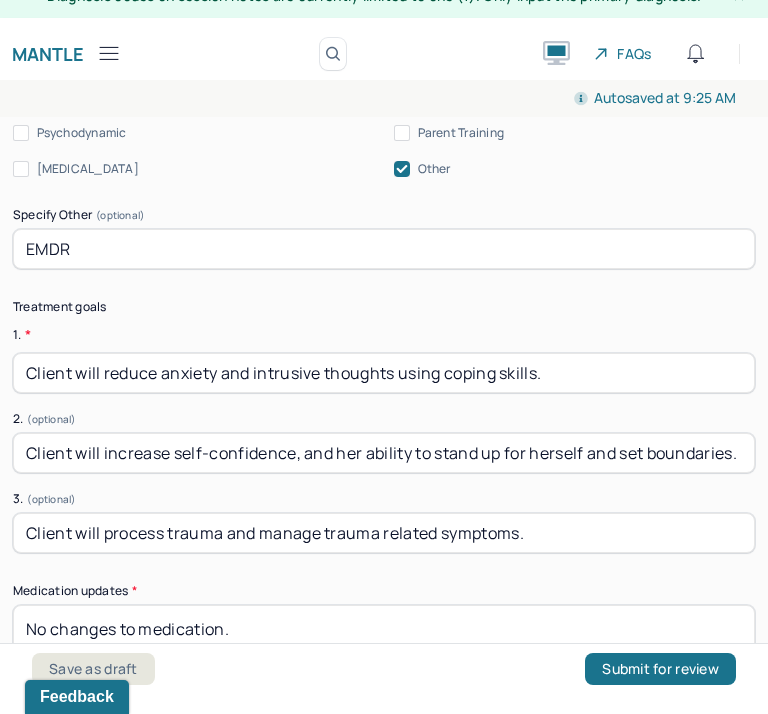 scroll, scrollTop: 5476, scrollLeft: 0, axis: vertical 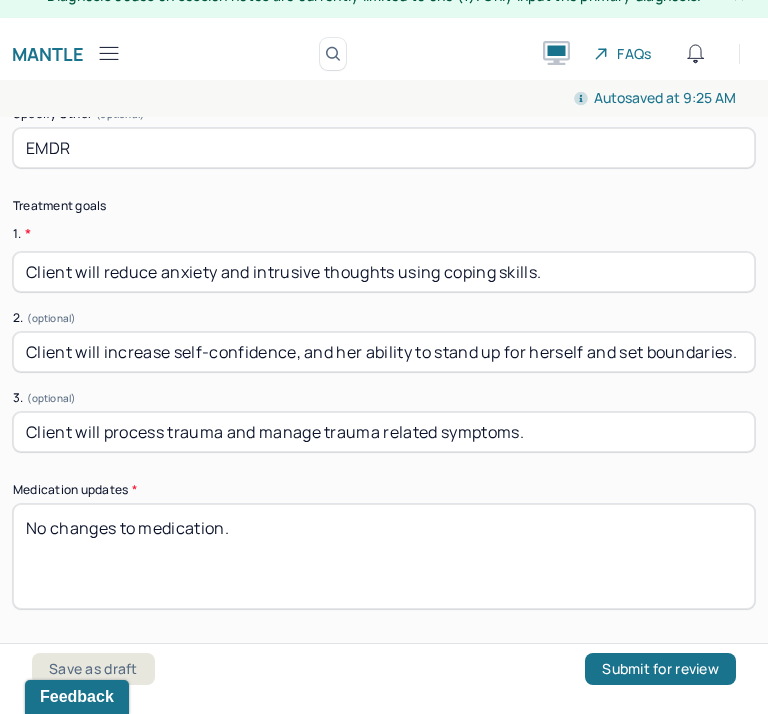 type on "Intrusive thoughts, anxiety, and assertiveness / boundary setting, trauma hx" 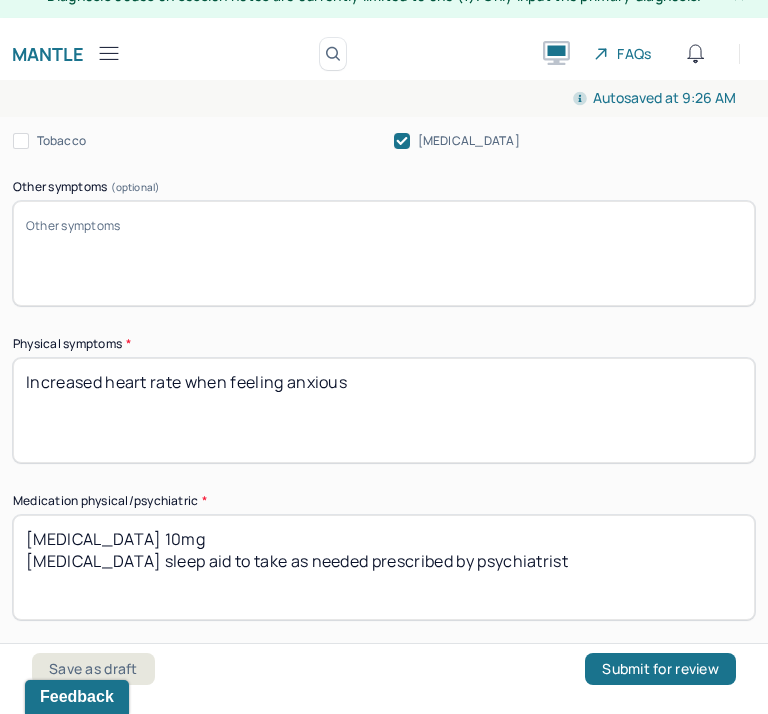 scroll, scrollTop: 1875, scrollLeft: 0, axis: vertical 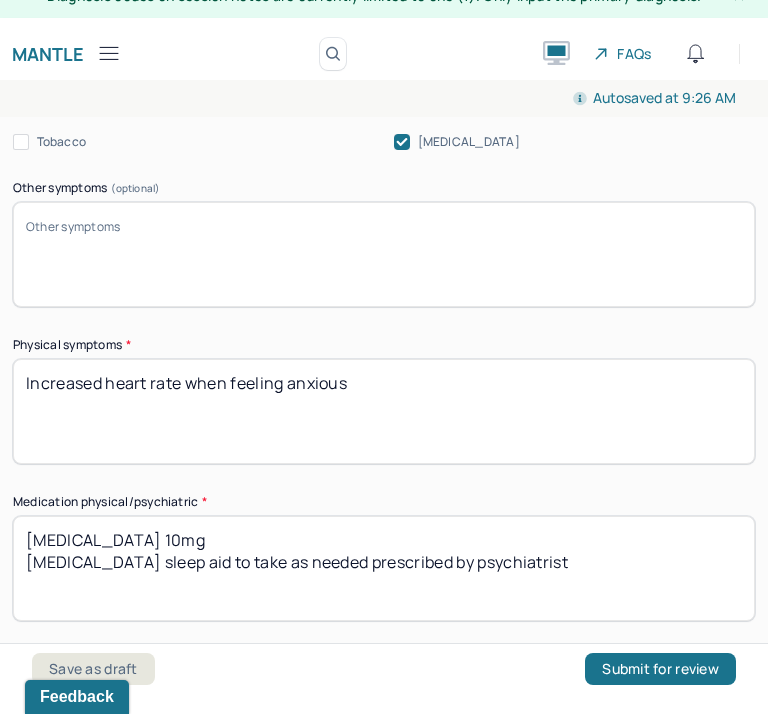 type on "Client will process trauma and related symptoms." 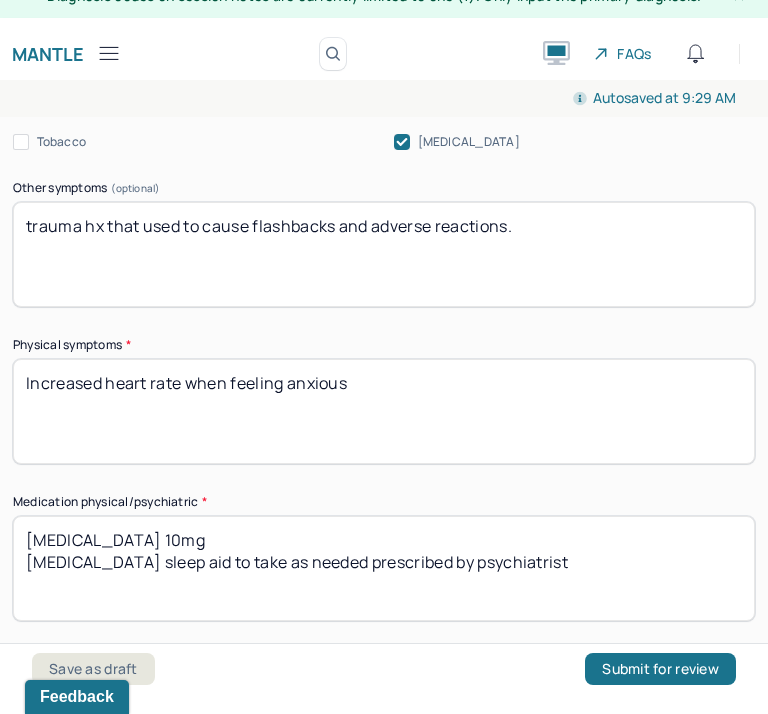 drag, startPoint x: 31, startPoint y: 215, endPoint x: -11, endPoint y: 211, distance: 42.190044 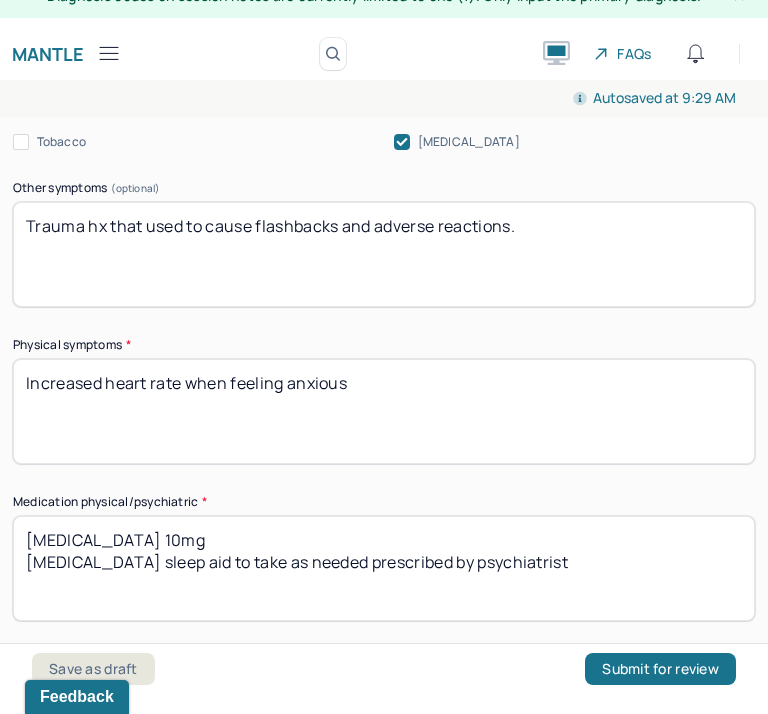 type on "Trauma hx that used to cause flashbacks and adverse reactions." 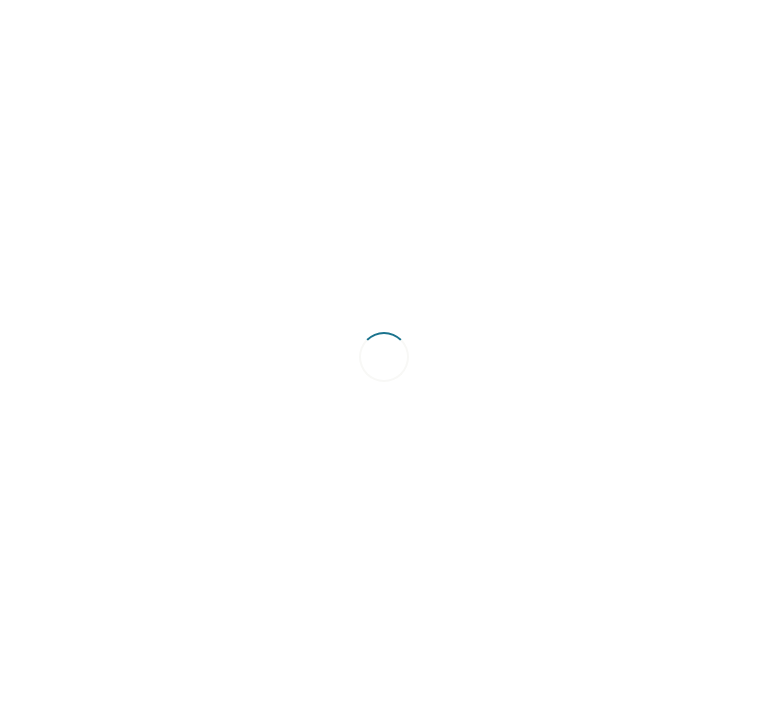 scroll, scrollTop: 0, scrollLeft: 0, axis: both 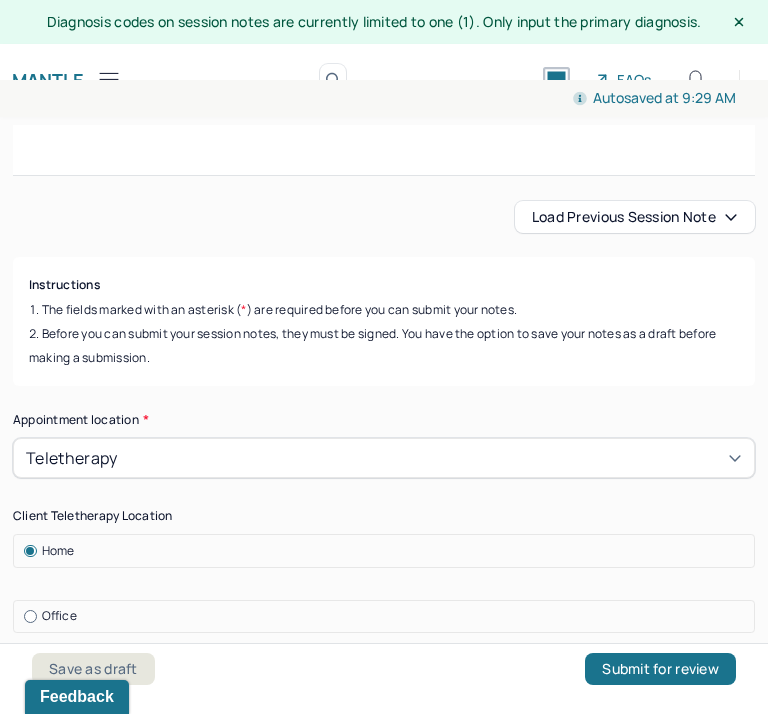 click 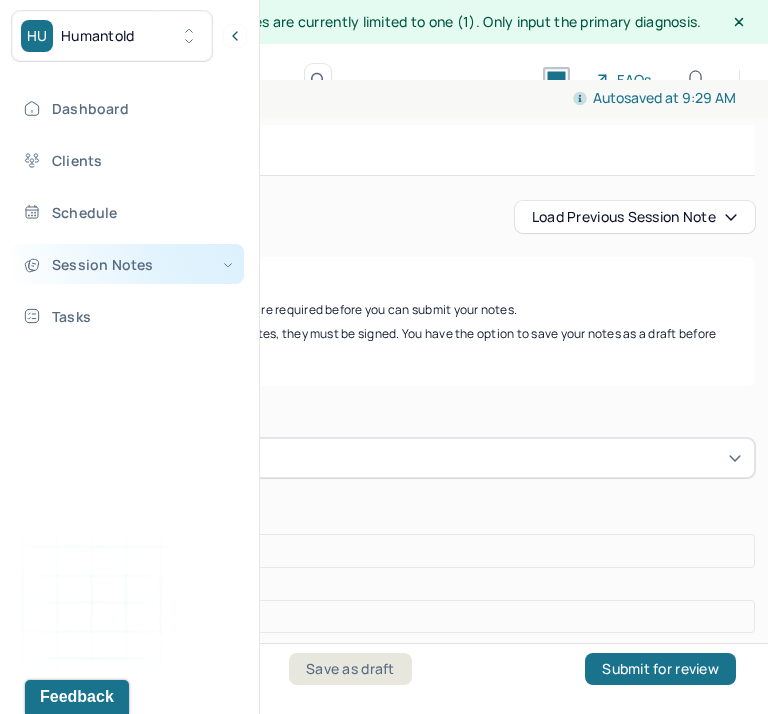 click on "Session Notes" at bounding box center (128, 264) 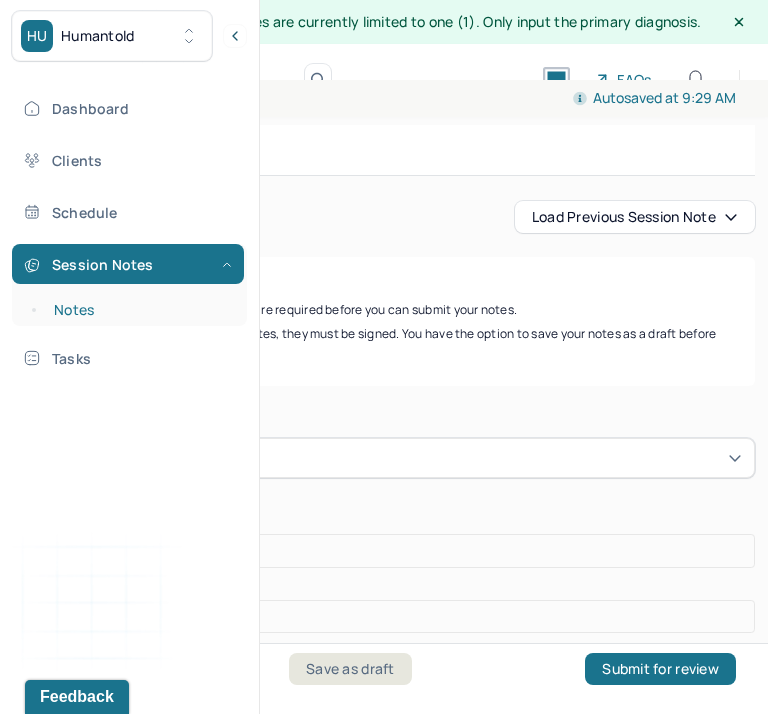 click on "Notes" at bounding box center [139, 310] 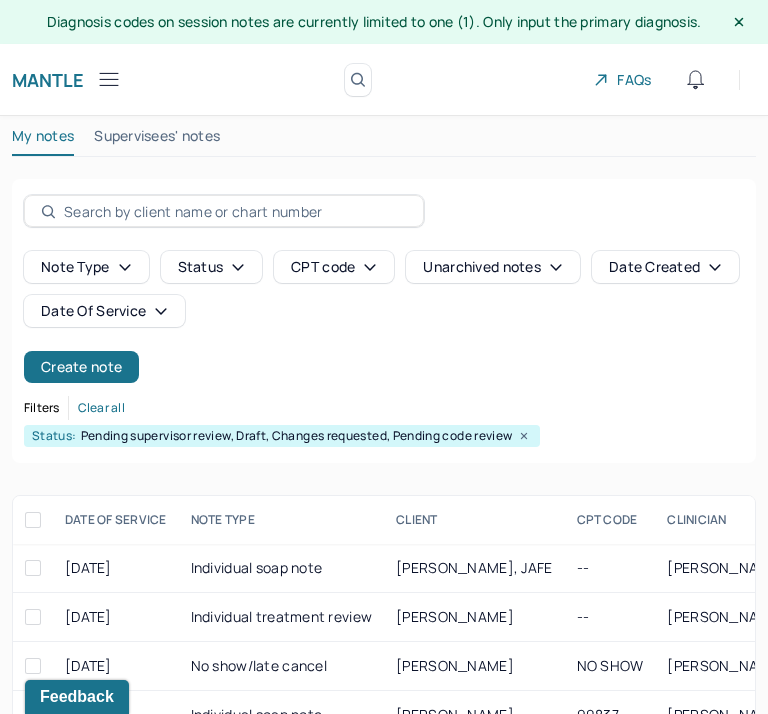 click on "Mantle" at bounding box center [67, 79] 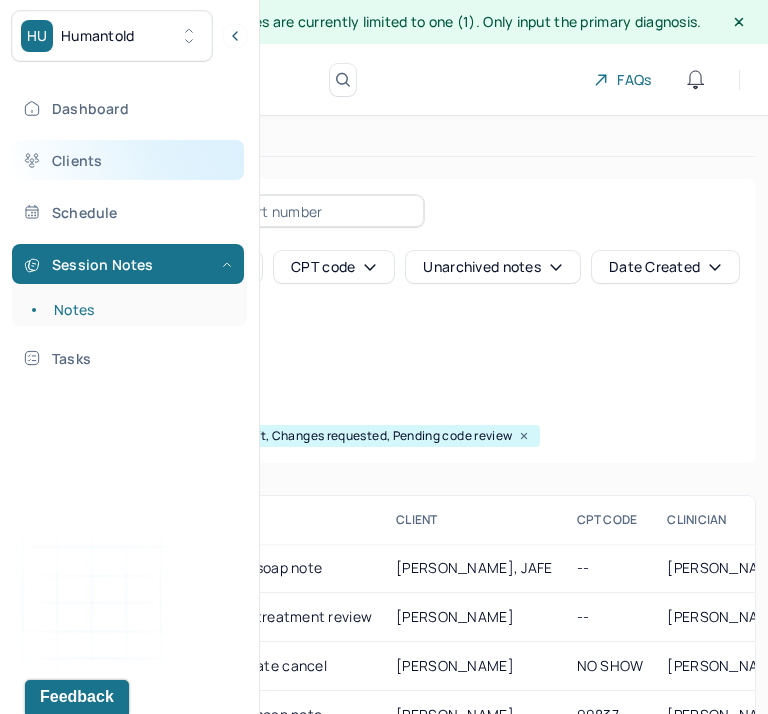 click on "Clients" at bounding box center (128, 160) 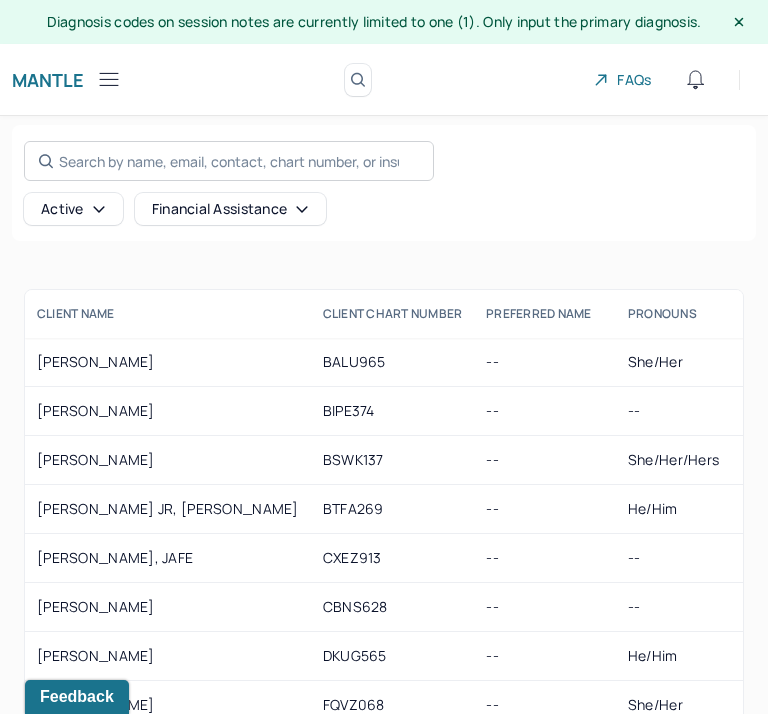 click on "Search by name, email, contact, chart number, or insurance id..." at bounding box center [229, 161] 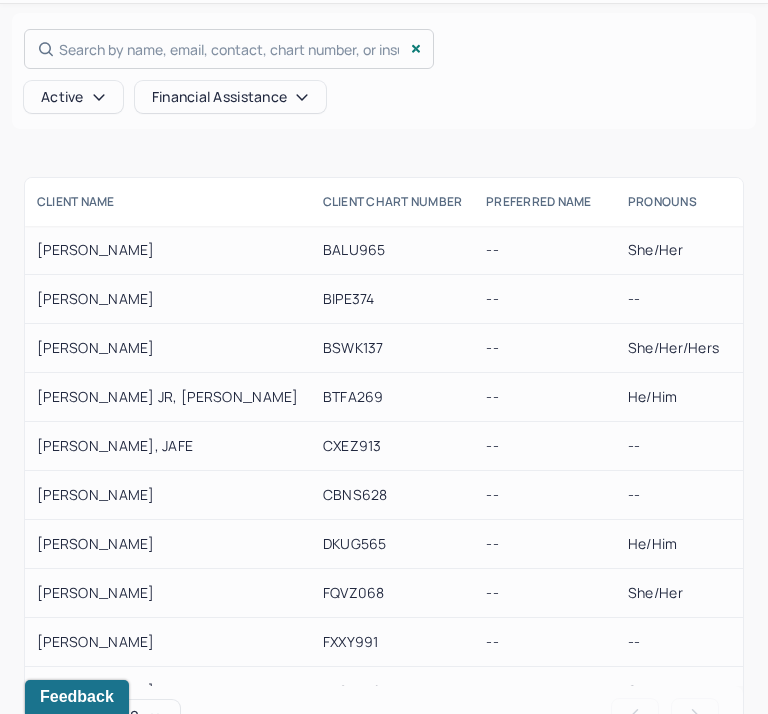 scroll, scrollTop: 191, scrollLeft: 0, axis: vertical 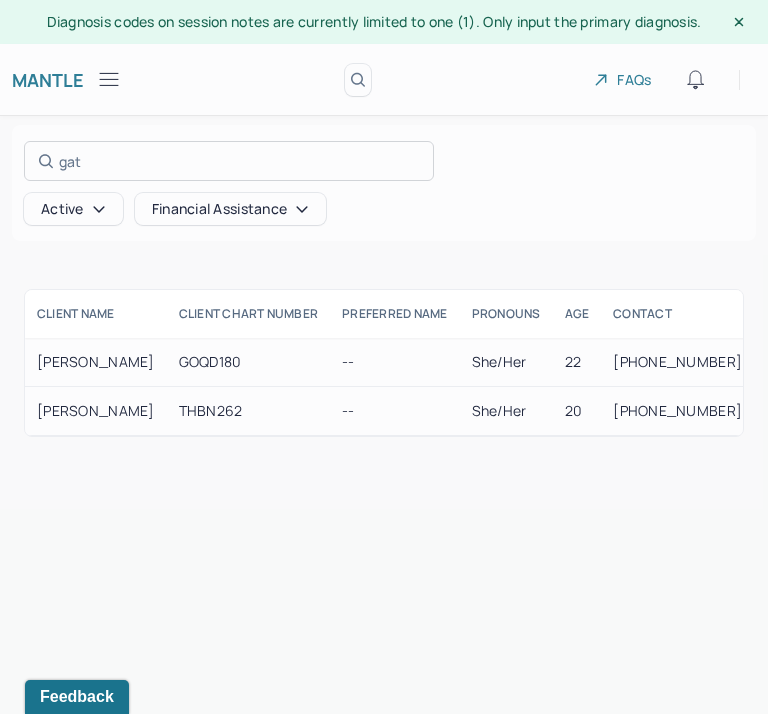 type on "gat" 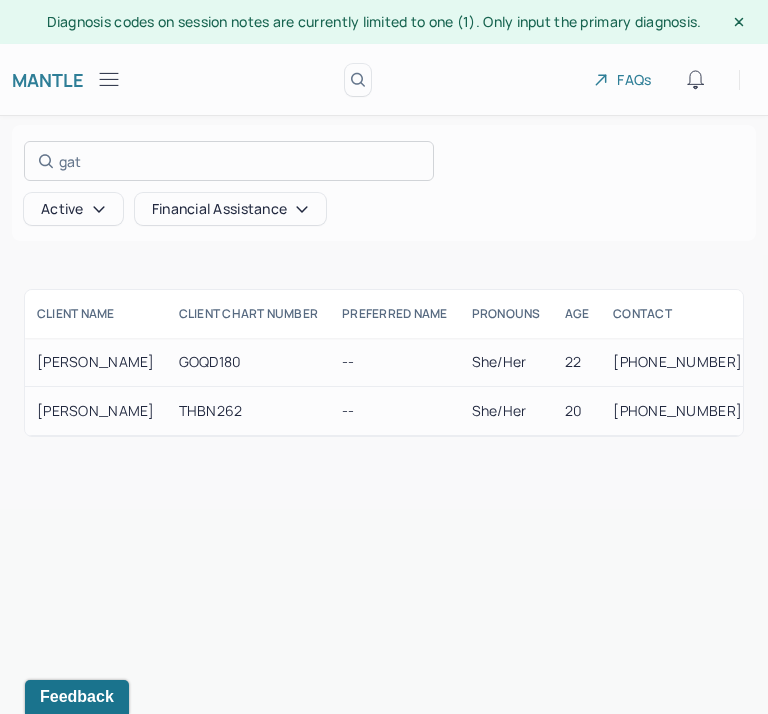 click at bounding box center (384, 357) 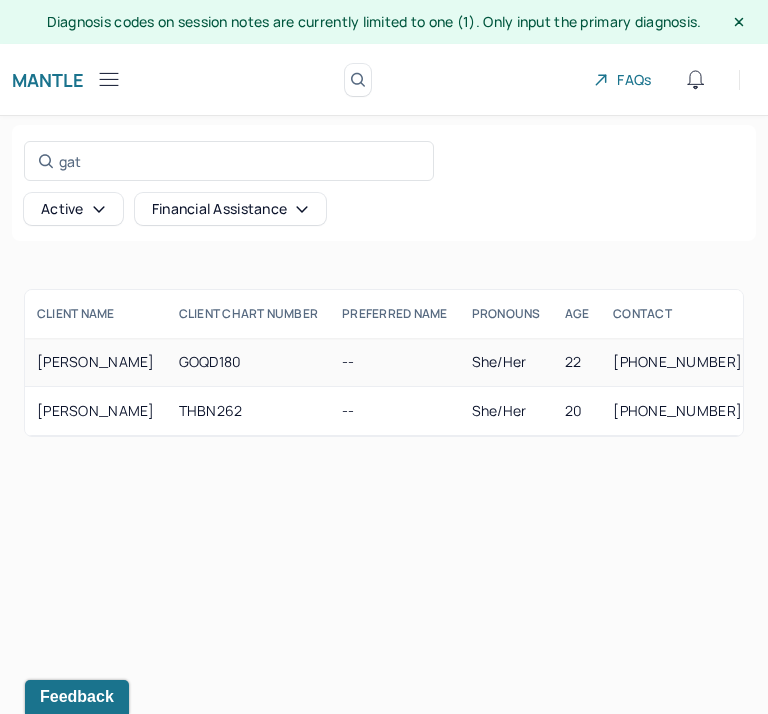 click on "GATLEY, HALEY" at bounding box center [96, 362] 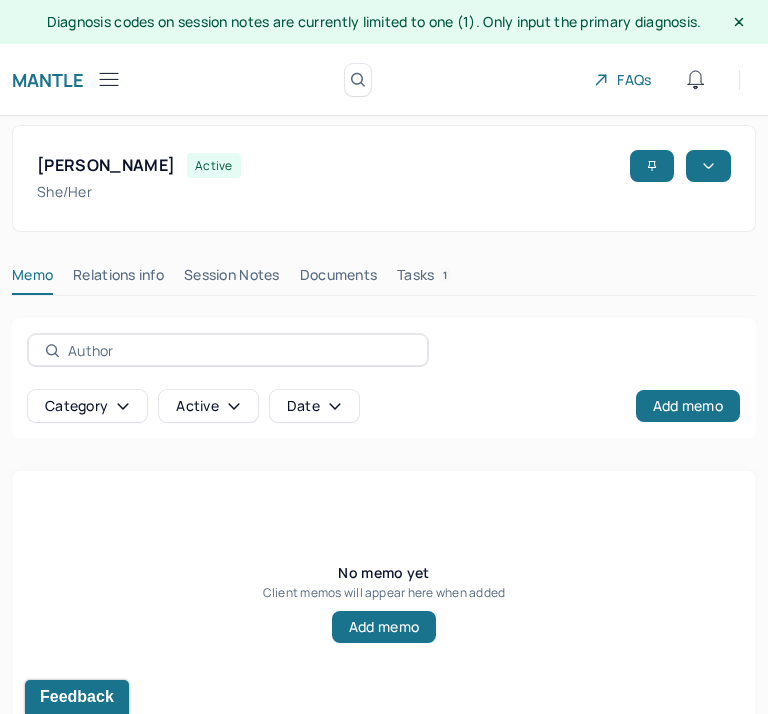click on "Session Notes" at bounding box center [232, 279] 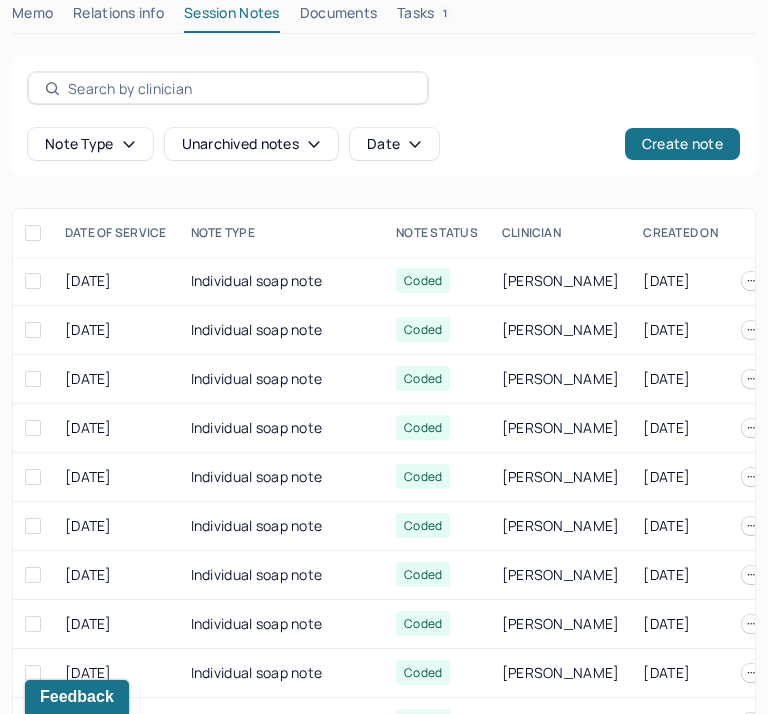 scroll, scrollTop: 250, scrollLeft: 0, axis: vertical 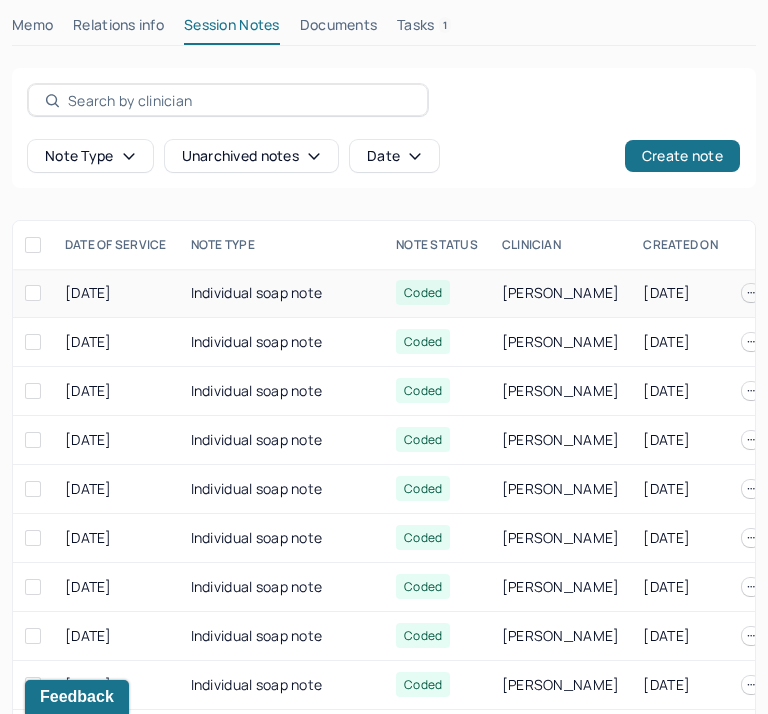 click on "Individual soap note" at bounding box center (282, 293) 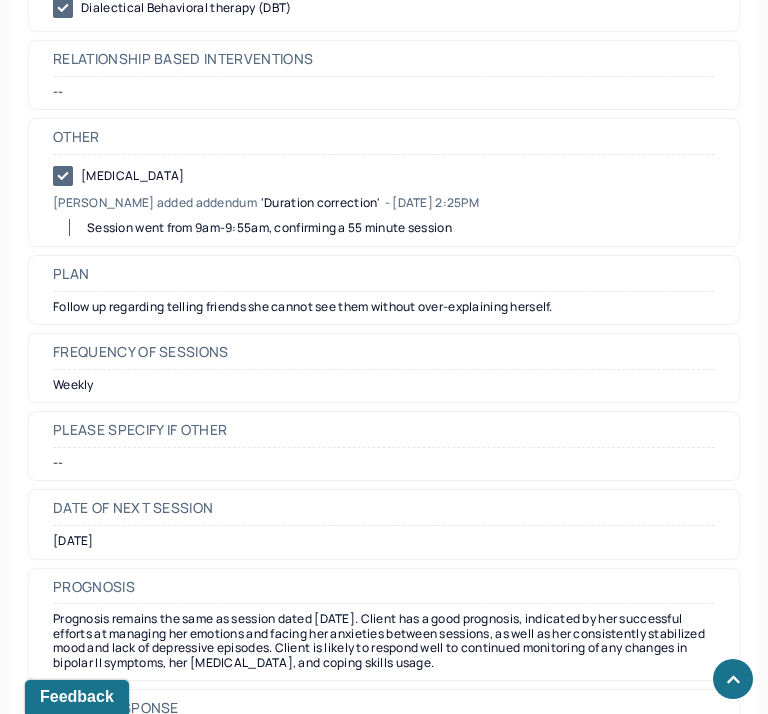 scroll, scrollTop: 2503, scrollLeft: 0, axis: vertical 